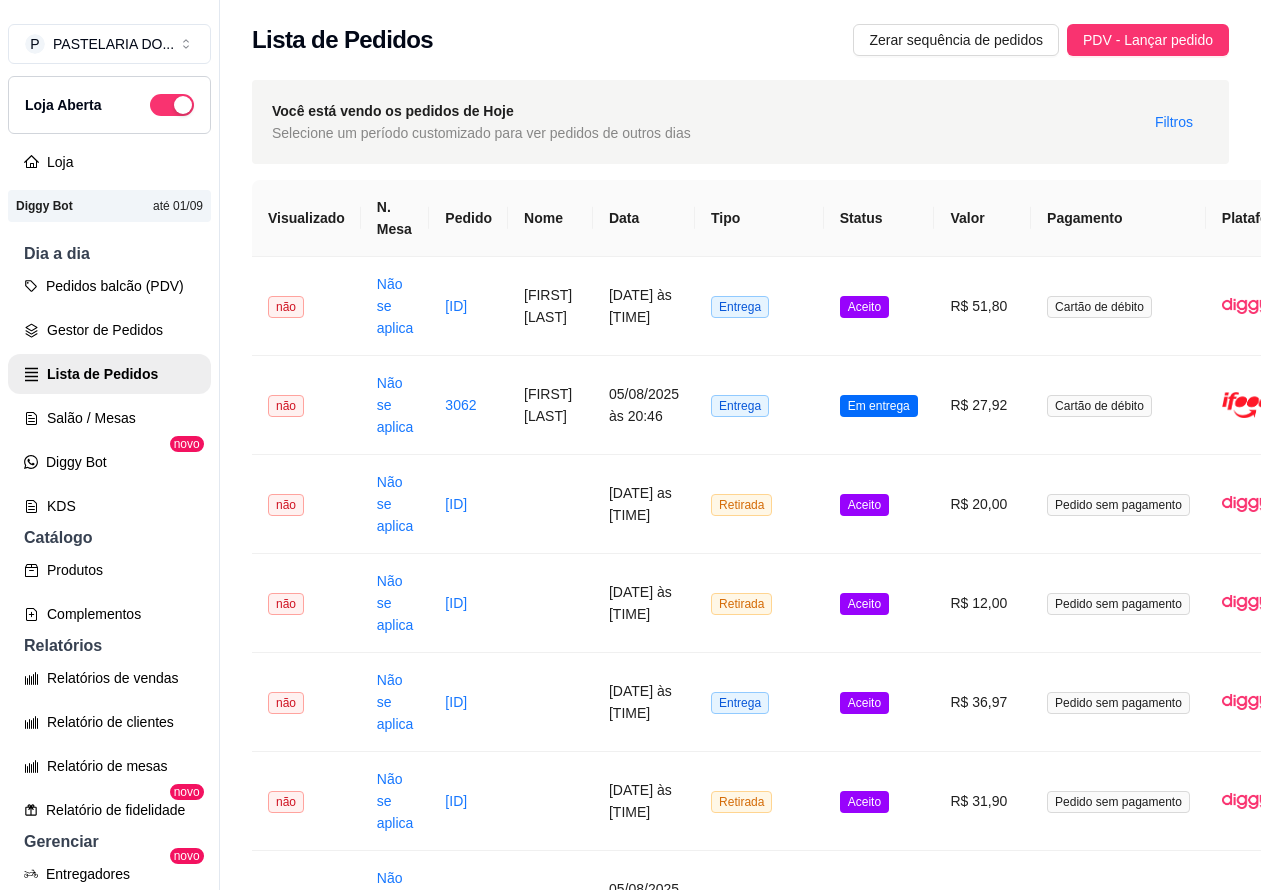 scroll, scrollTop: 0, scrollLeft: 0, axis: both 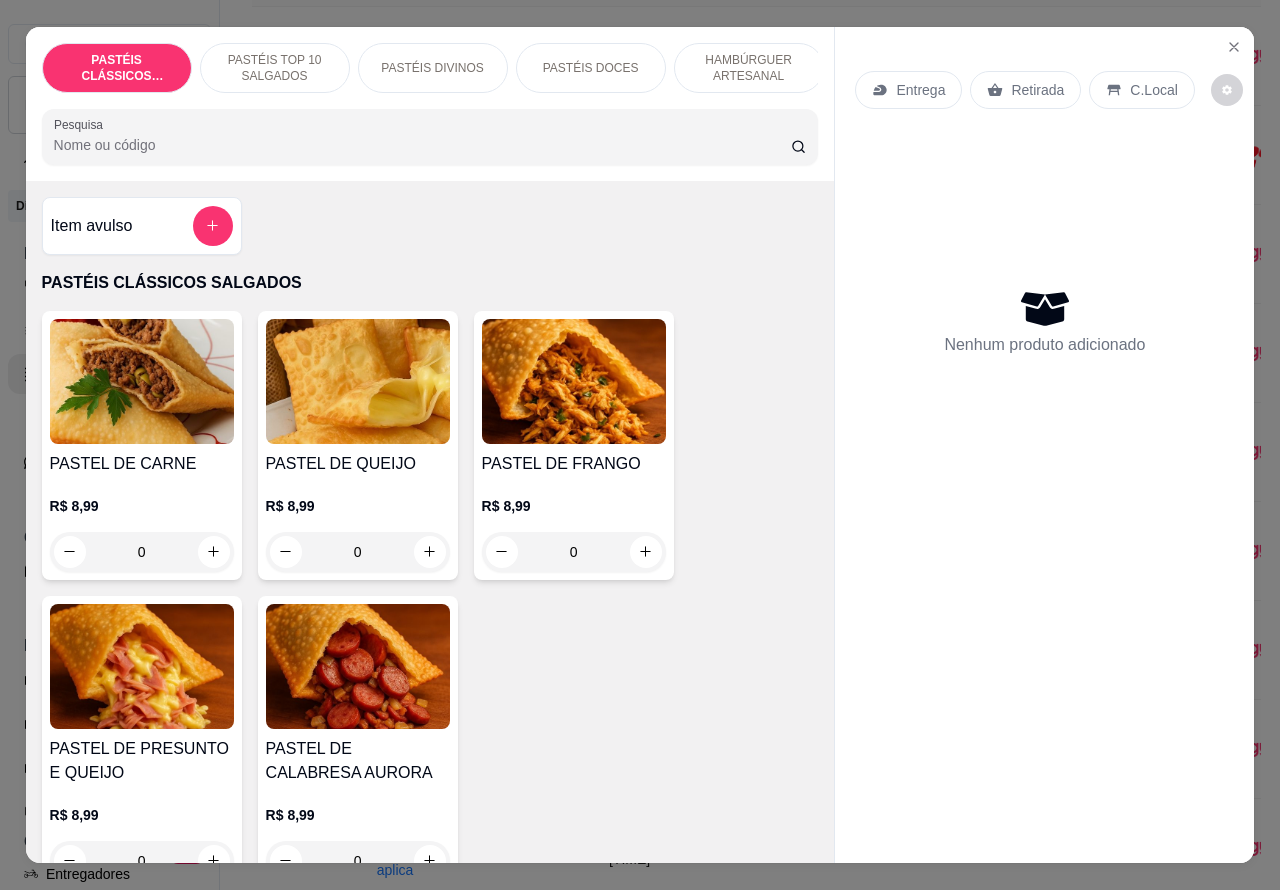 click on "Entrega" at bounding box center [920, 90] 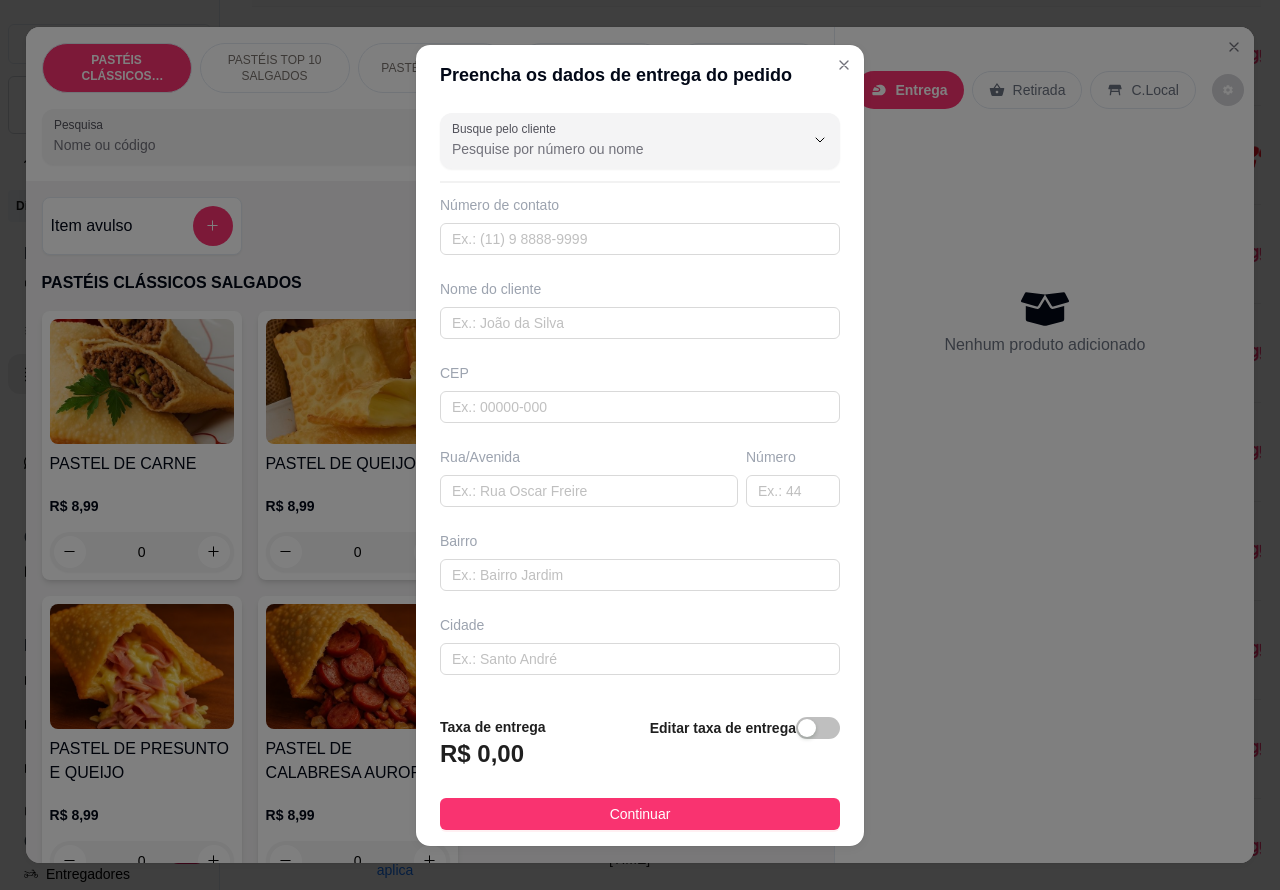 click on "PASTÉIS CLÁSSICOS SALGADOS  PASTÉIS TOP 10 SALGADOS PASTÉIS DIVINOS  PASTÉIS DOCES HAMBÚRGUER ARTESANAL HOT DOG  BEBIDAS DOCES Pesquisa" at bounding box center [430, 104] 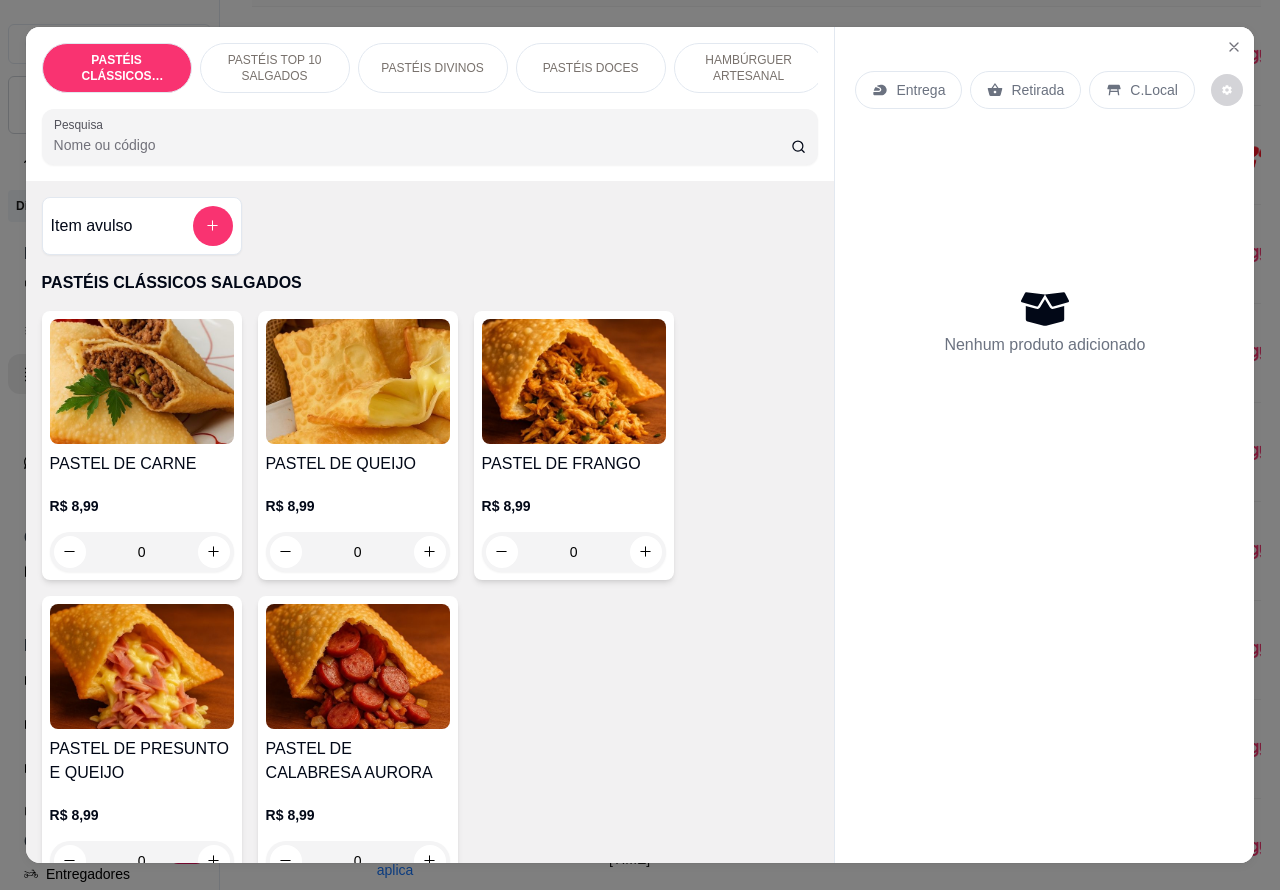 click on "HAMBÚRGUER ARTESANAL" at bounding box center (749, 68) 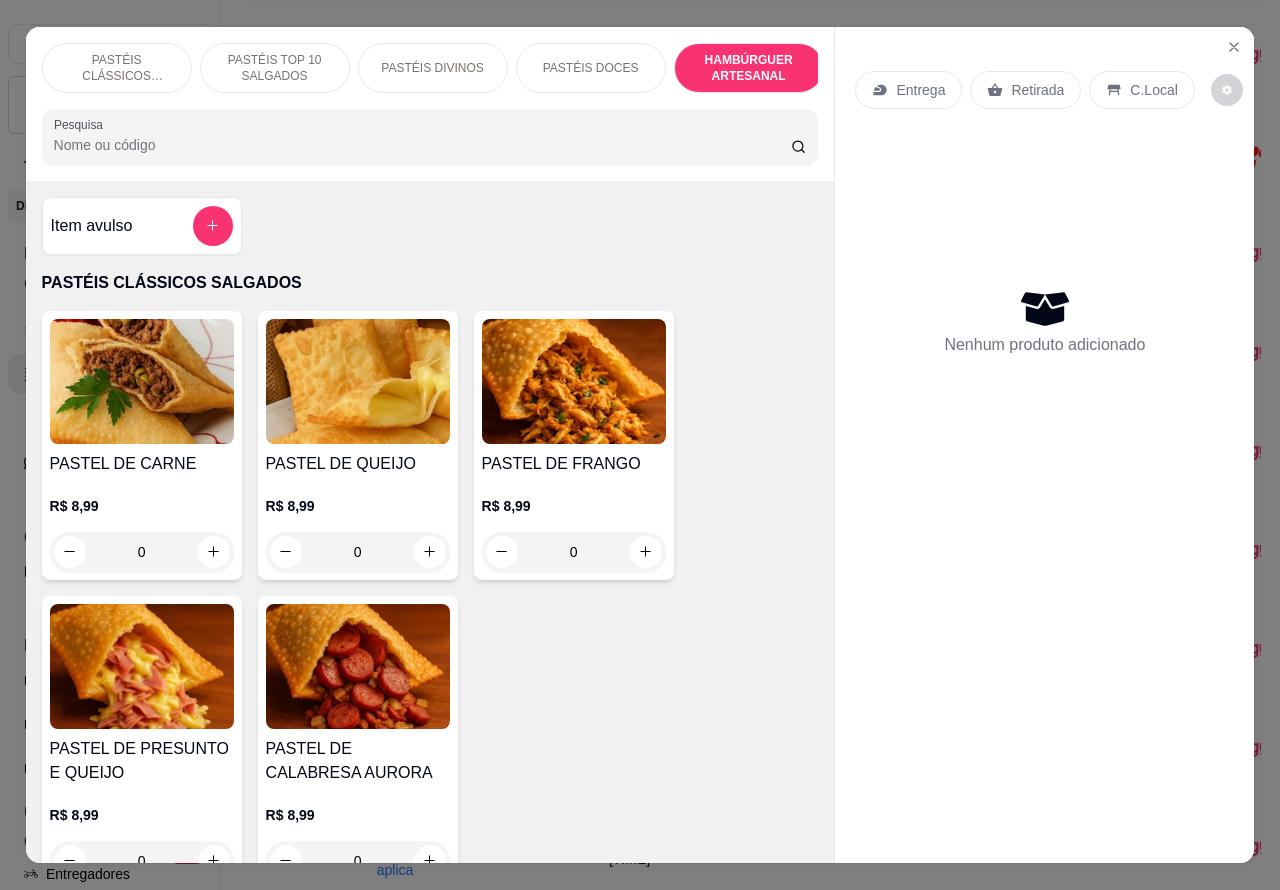 scroll, scrollTop: 4812, scrollLeft: 0, axis: vertical 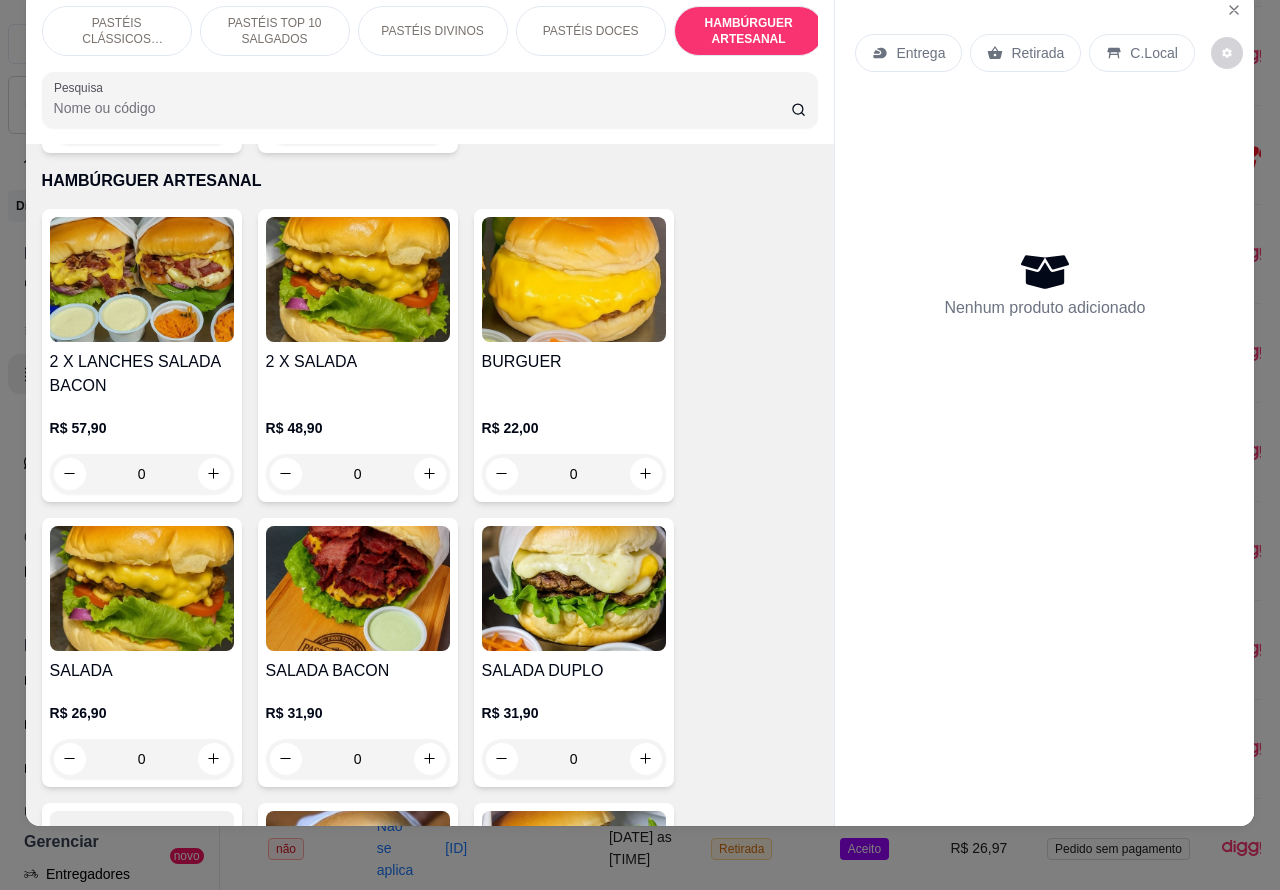 click on "0" at bounding box center (574, 474) 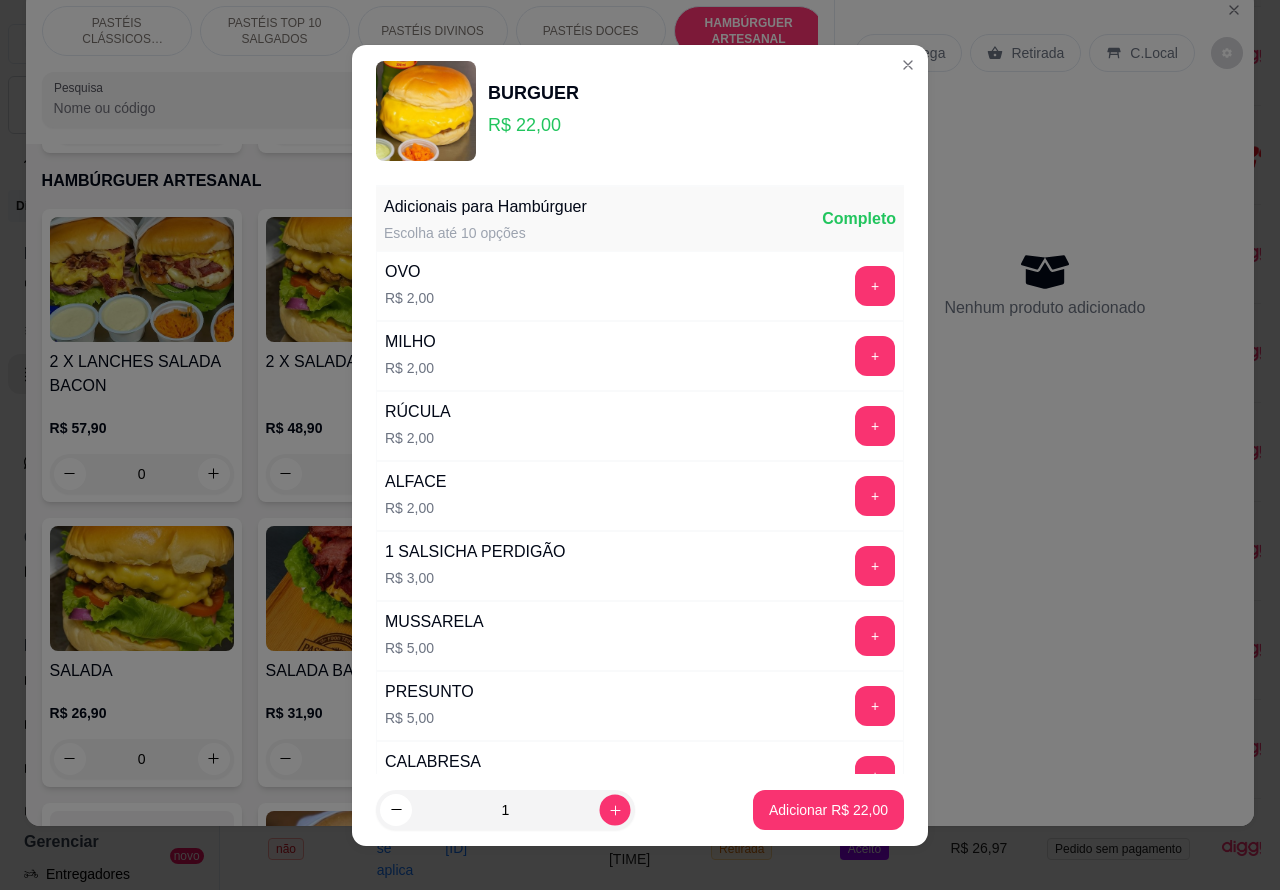 click 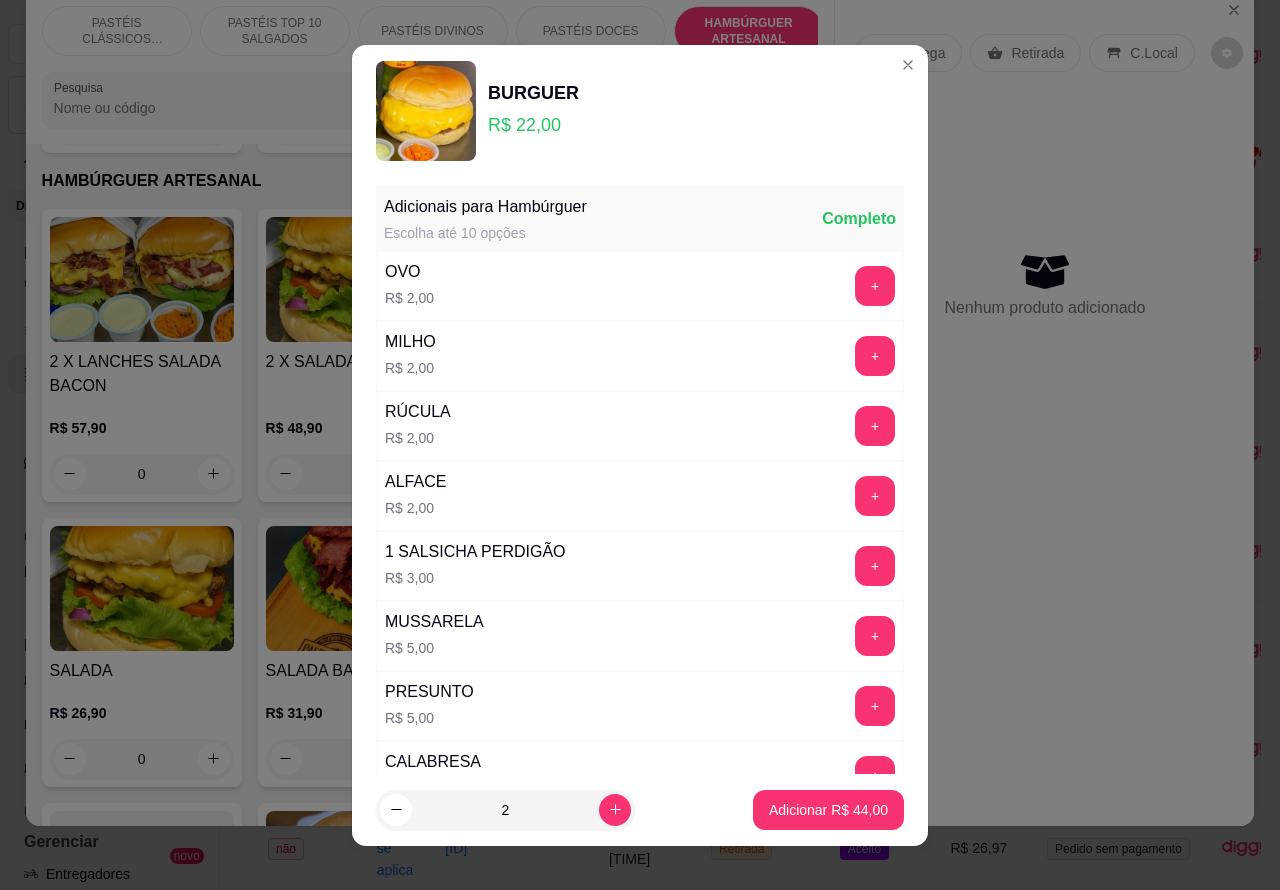 click on "Adicionar   R$ 44,00" at bounding box center [828, 810] 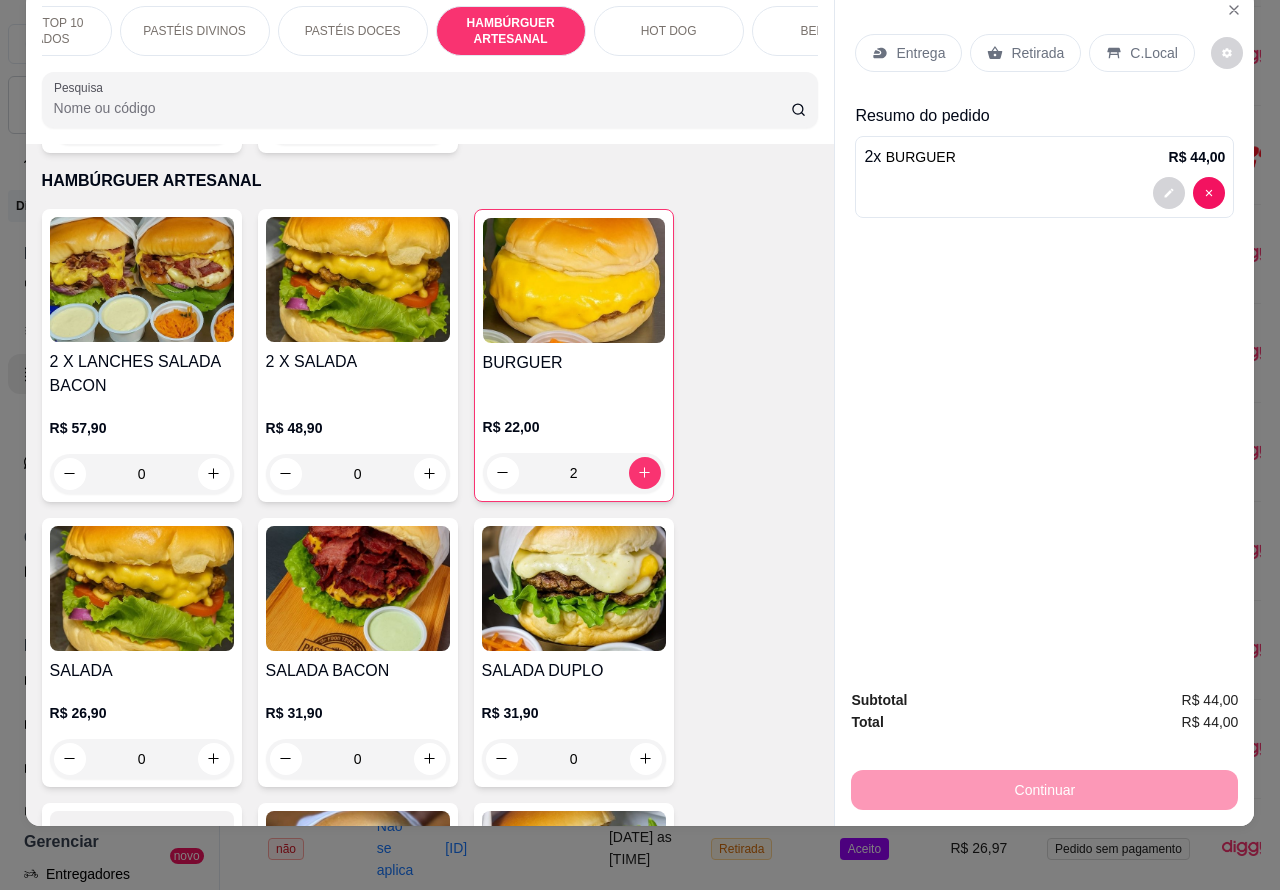 scroll, scrollTop: 0, scrollLeft: 243, axis: horizontal 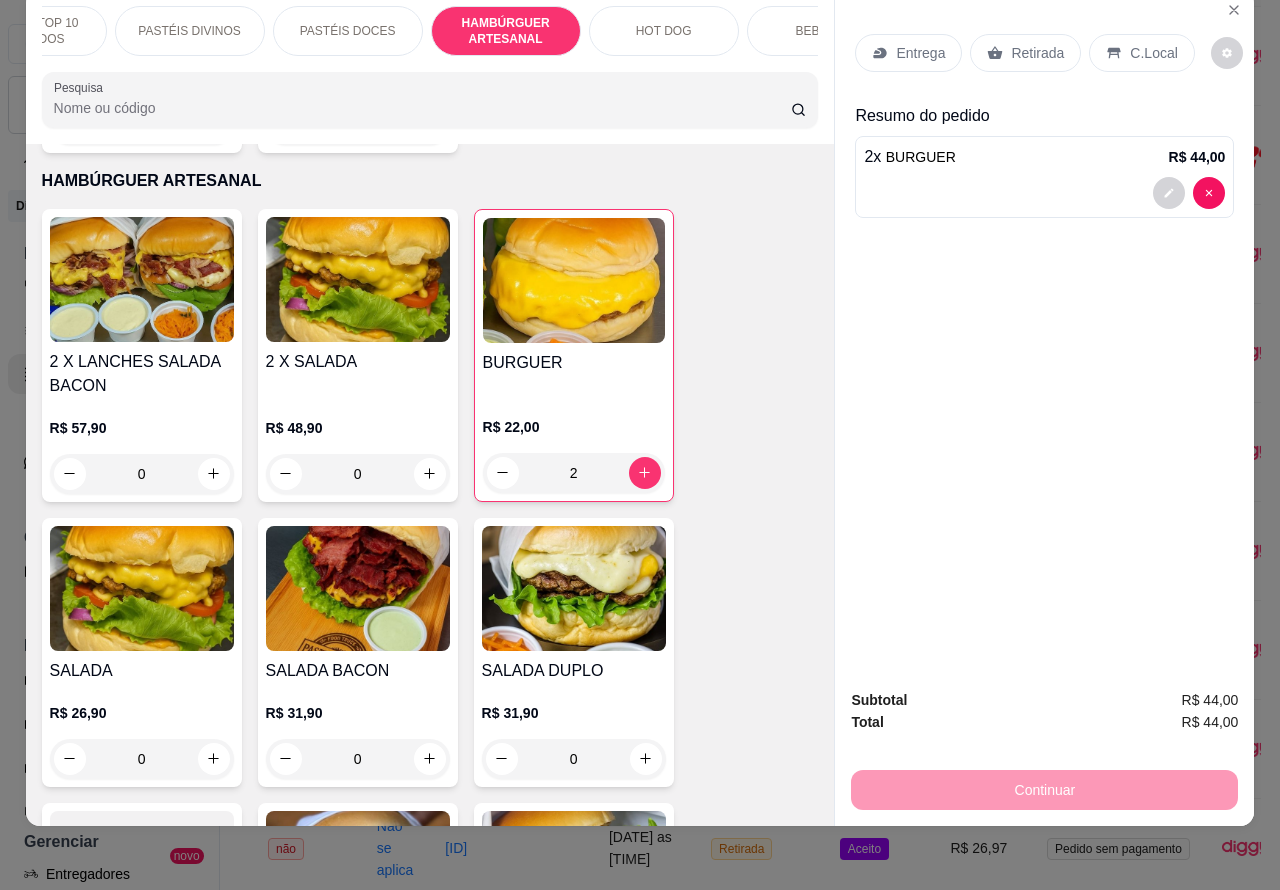 click on "BEBIDAS" at bounding box center [822, 31] 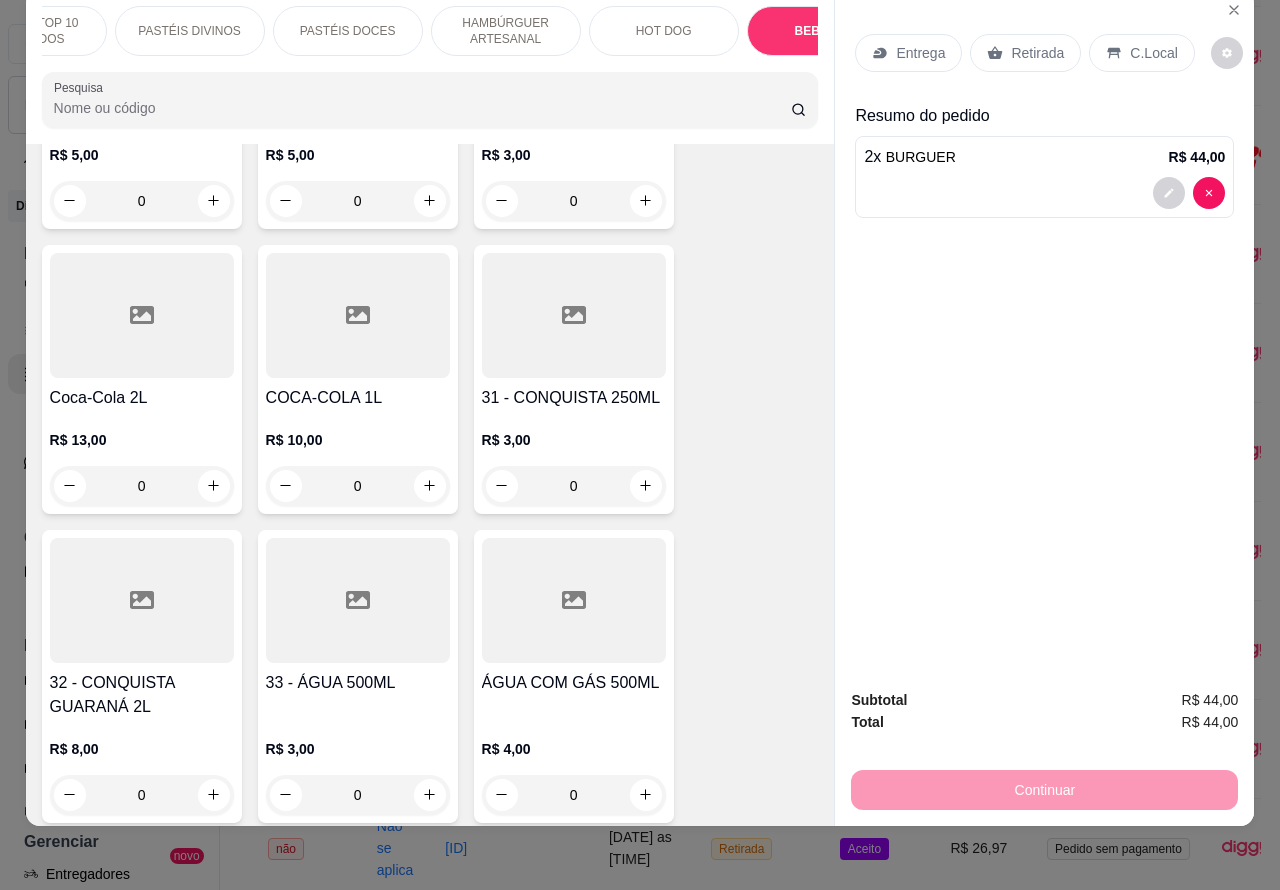 scroll, scrollTop: 7612, scrollLeft: 0, axis: vertical 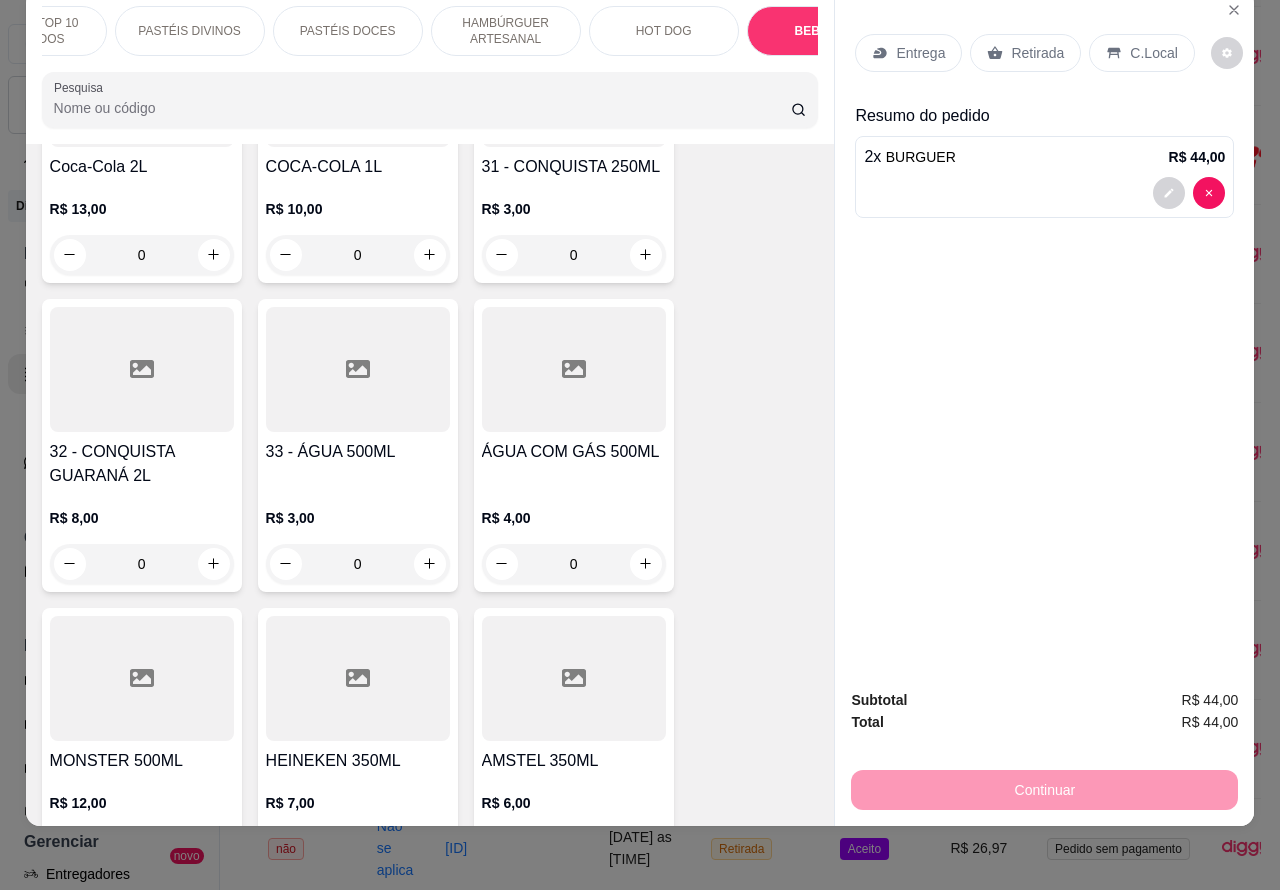 click 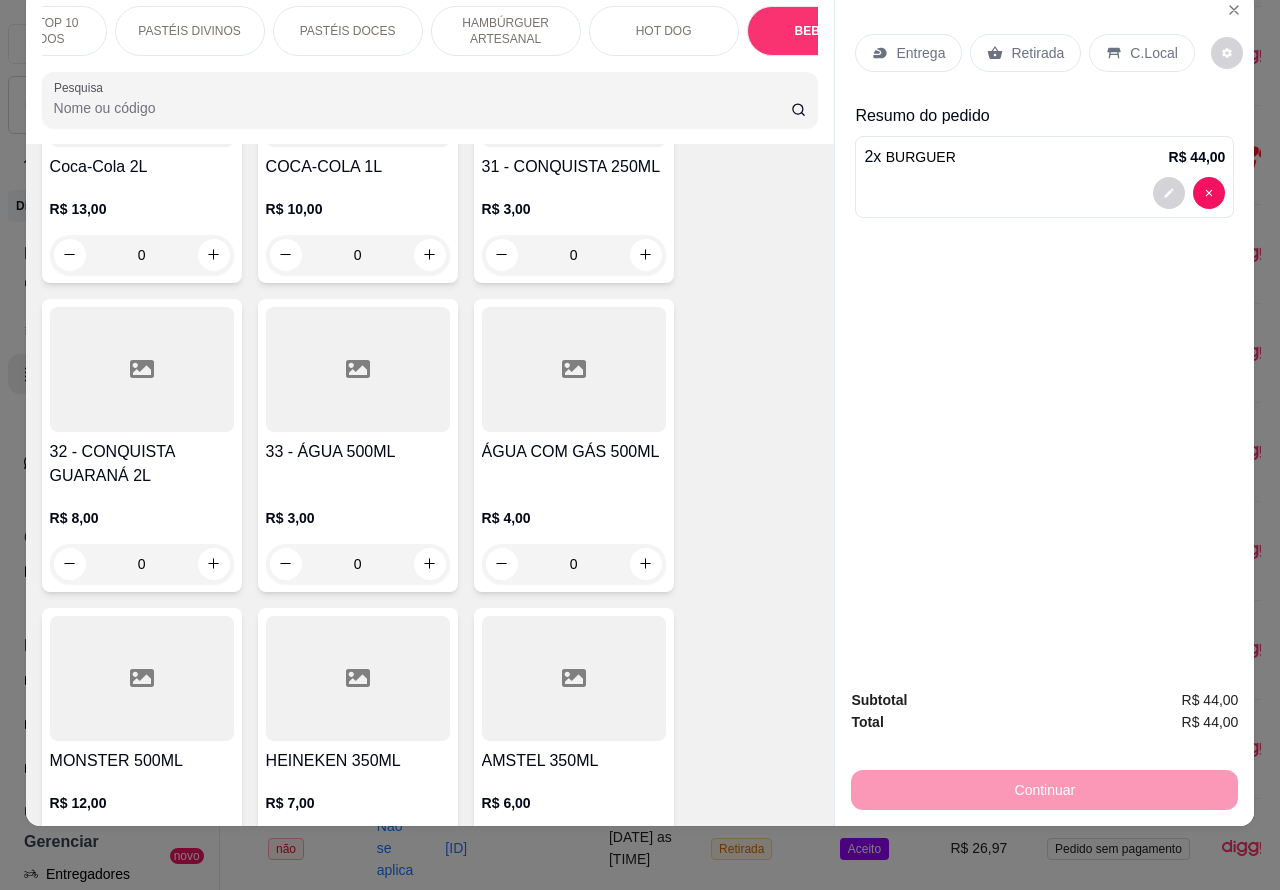 click 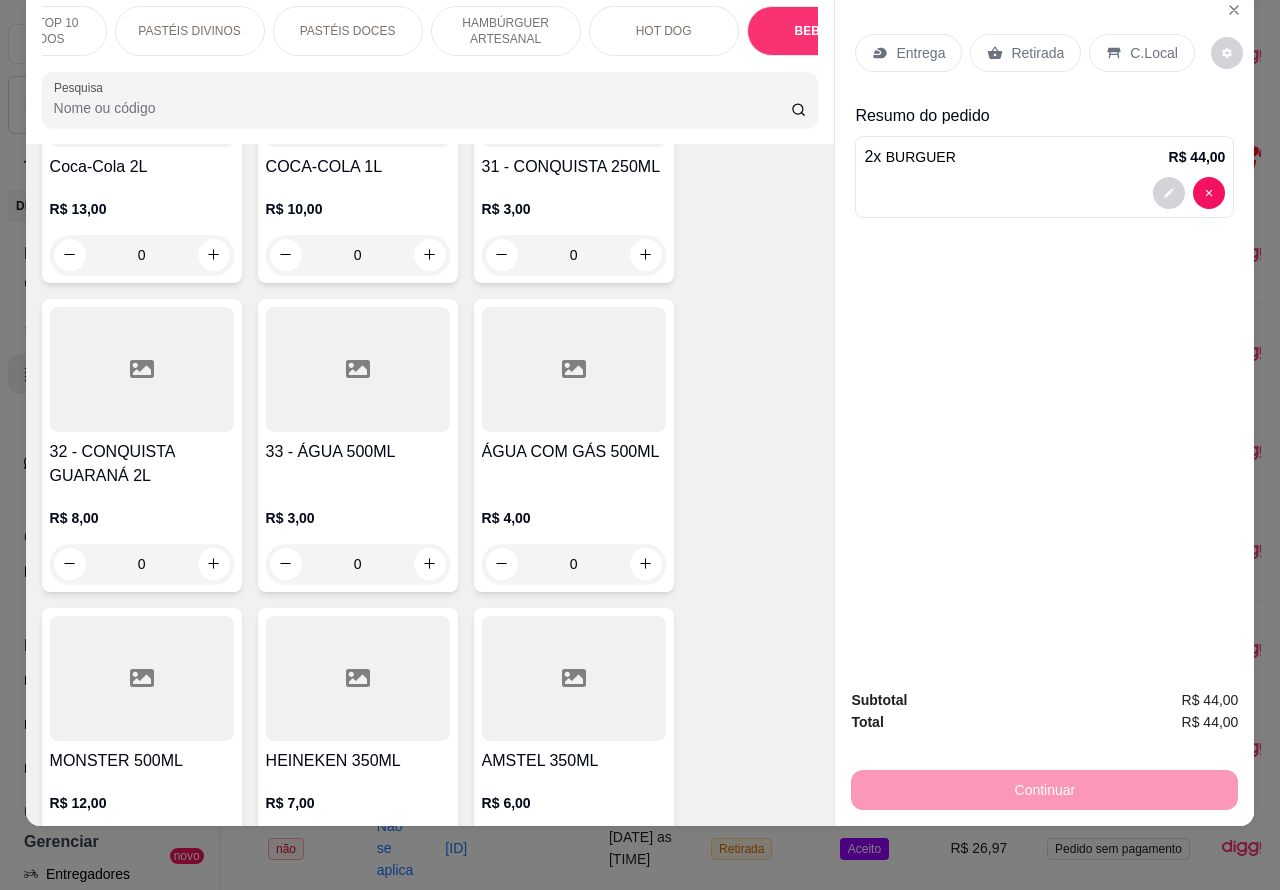 type on "1" 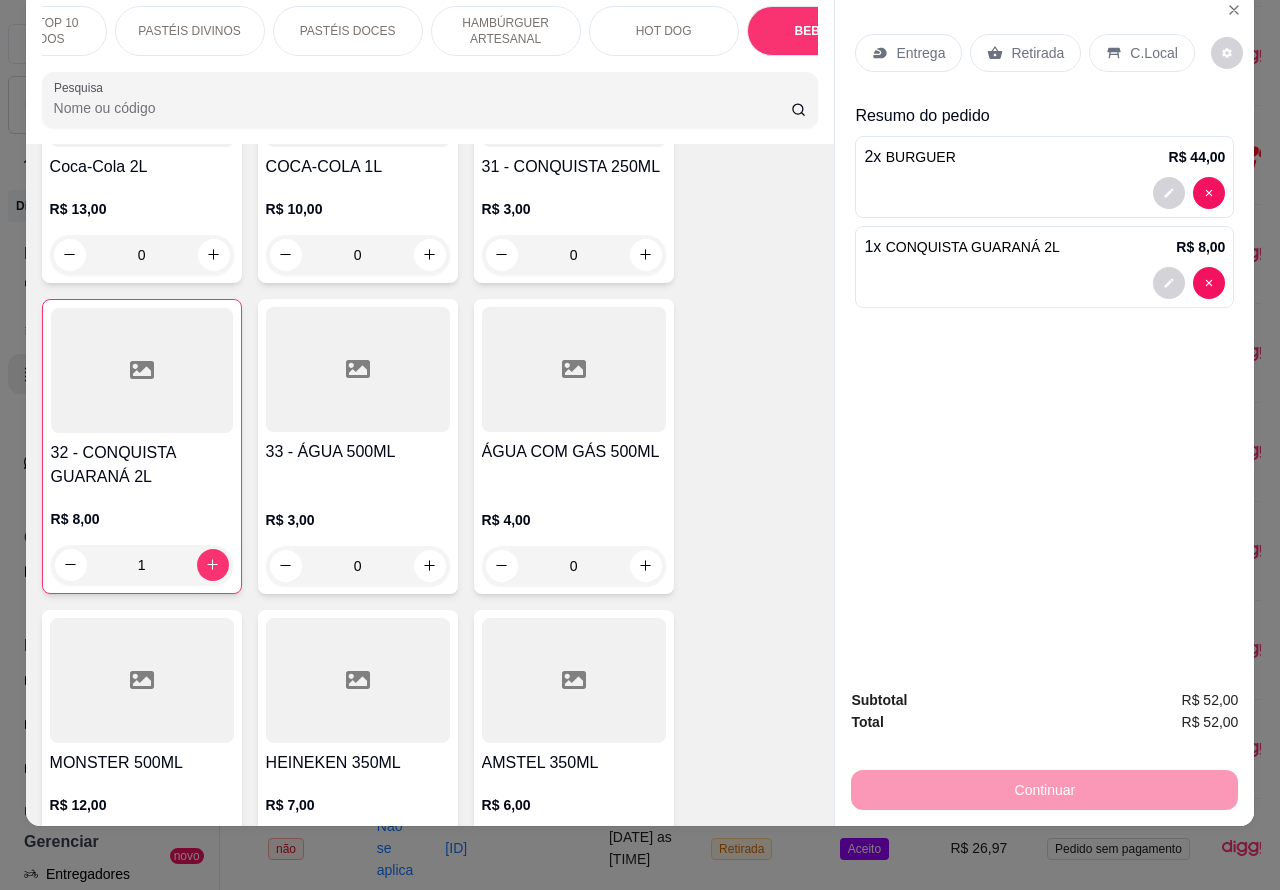 click on "Retirada" at bounding box center (1037, 53) 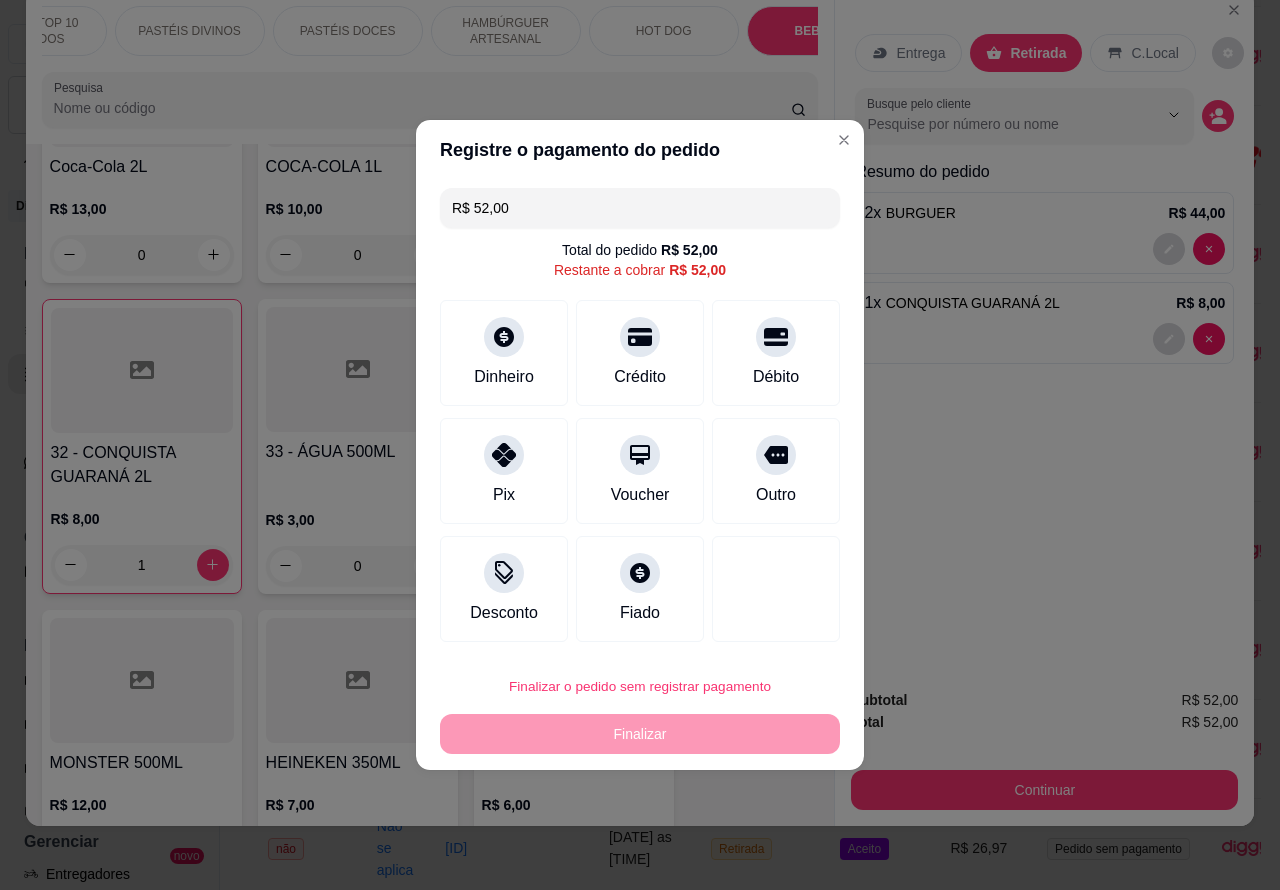 click on "Finalizar o pedido sem registrar pagamento" at bounding box center (640, 686) 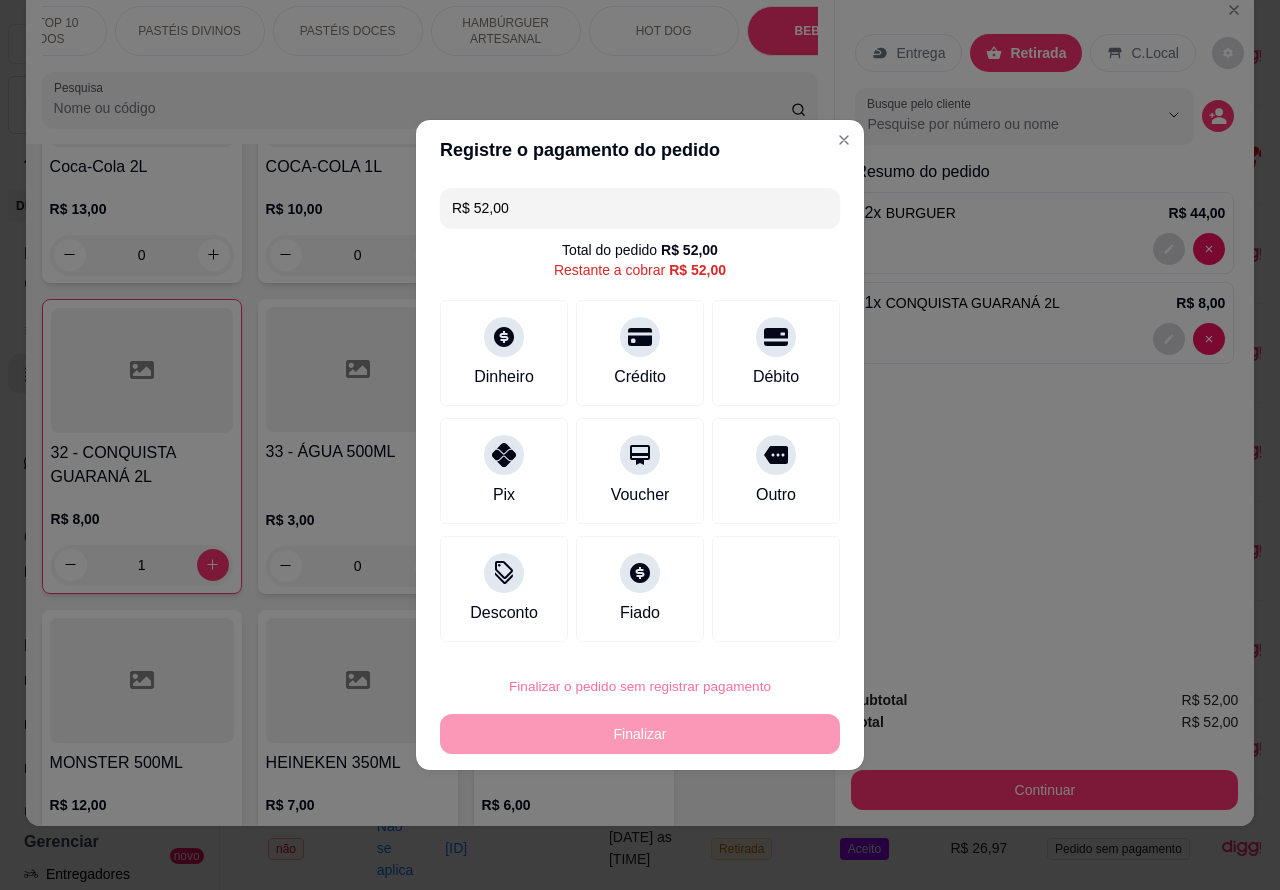 click on "Confirmar" at bounding box center (759, 630) 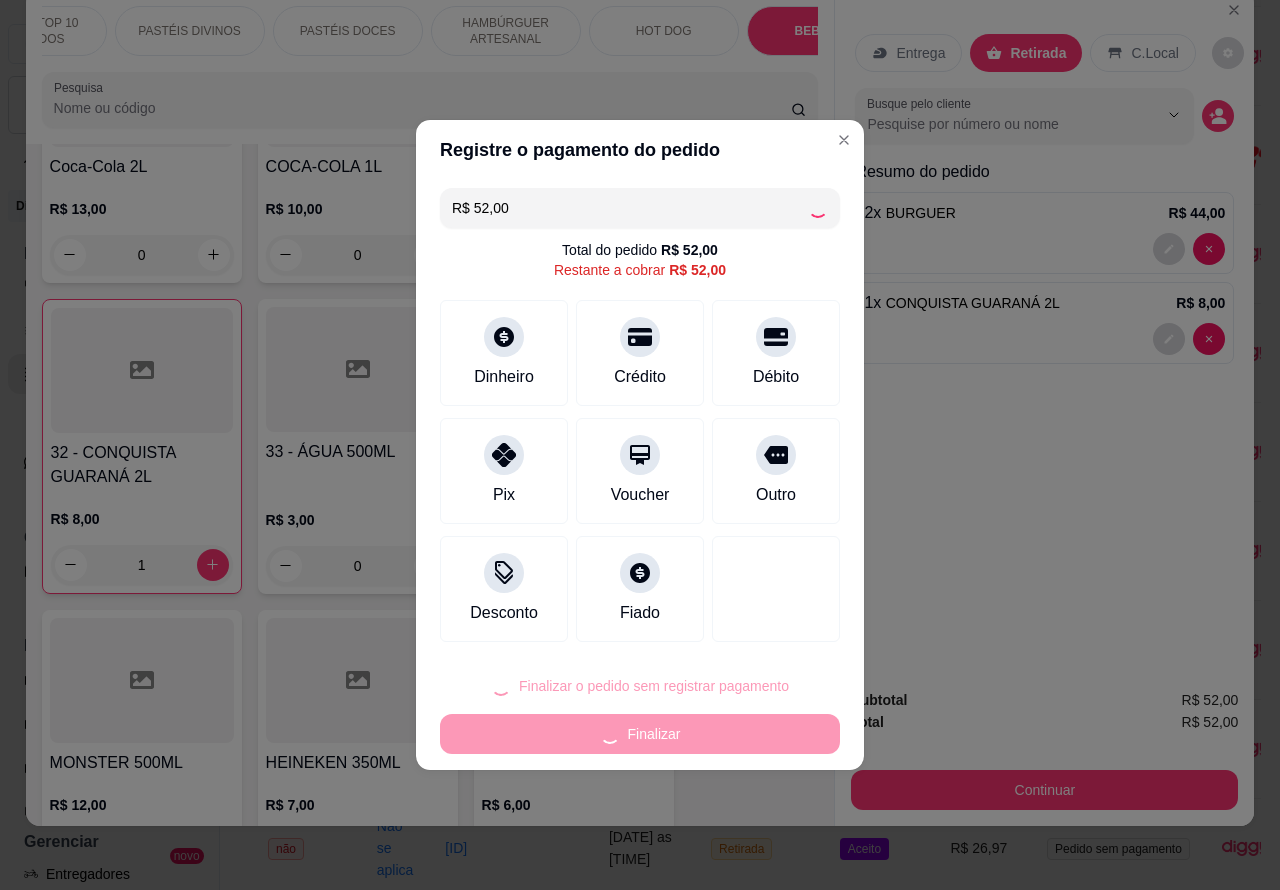 type on "0" 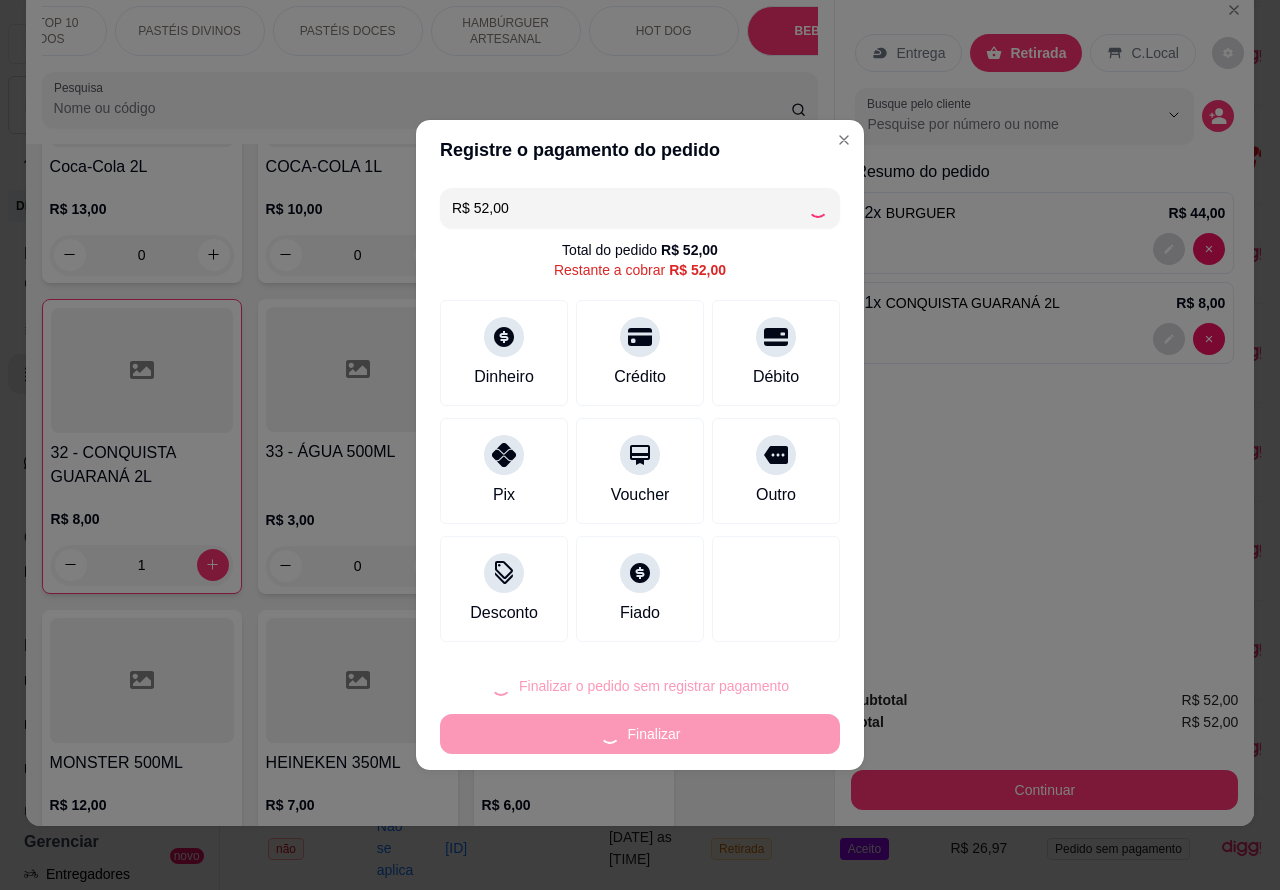 type on "0" 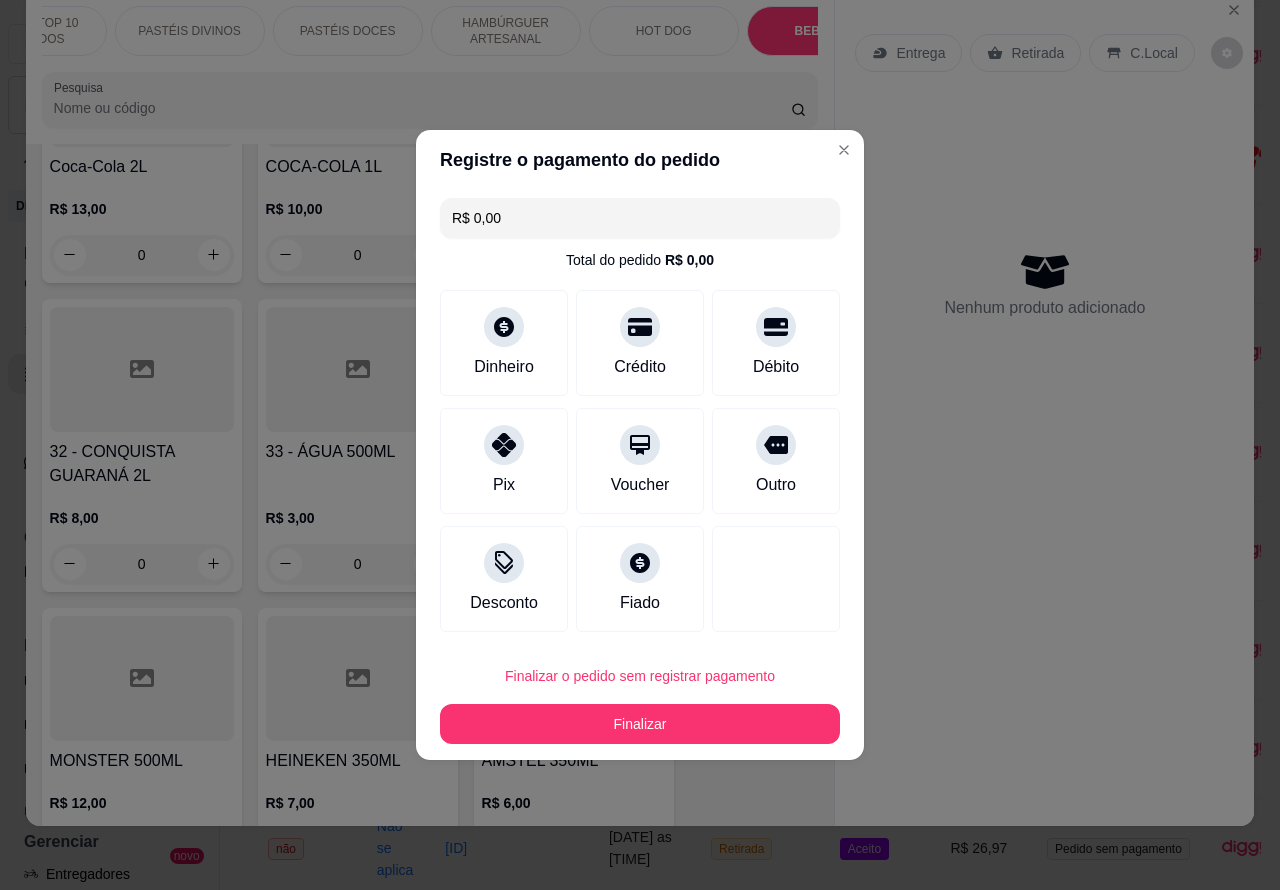 type on "R$ 0,00" 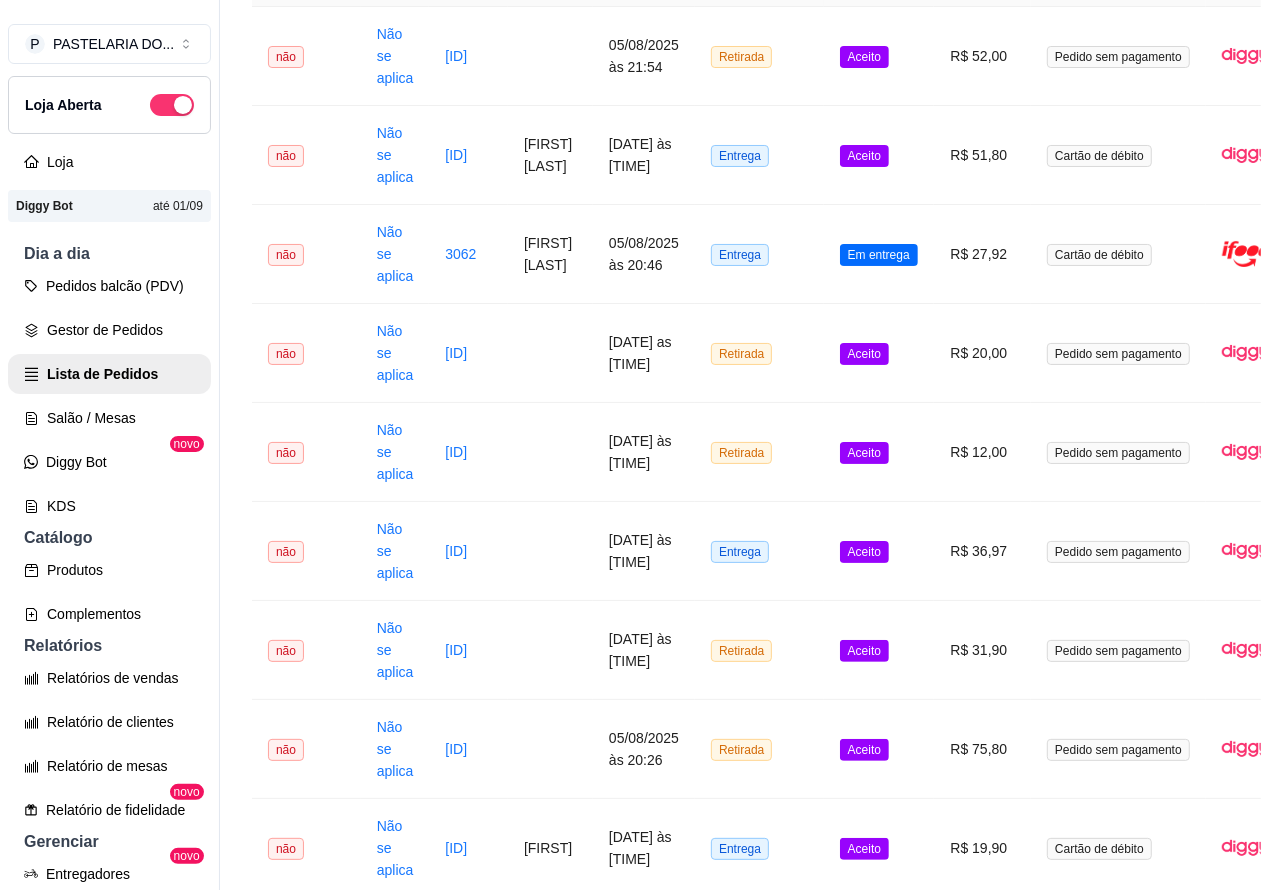 click on "Pedidos balcão (PDV)" at bounding box center [109, 286] 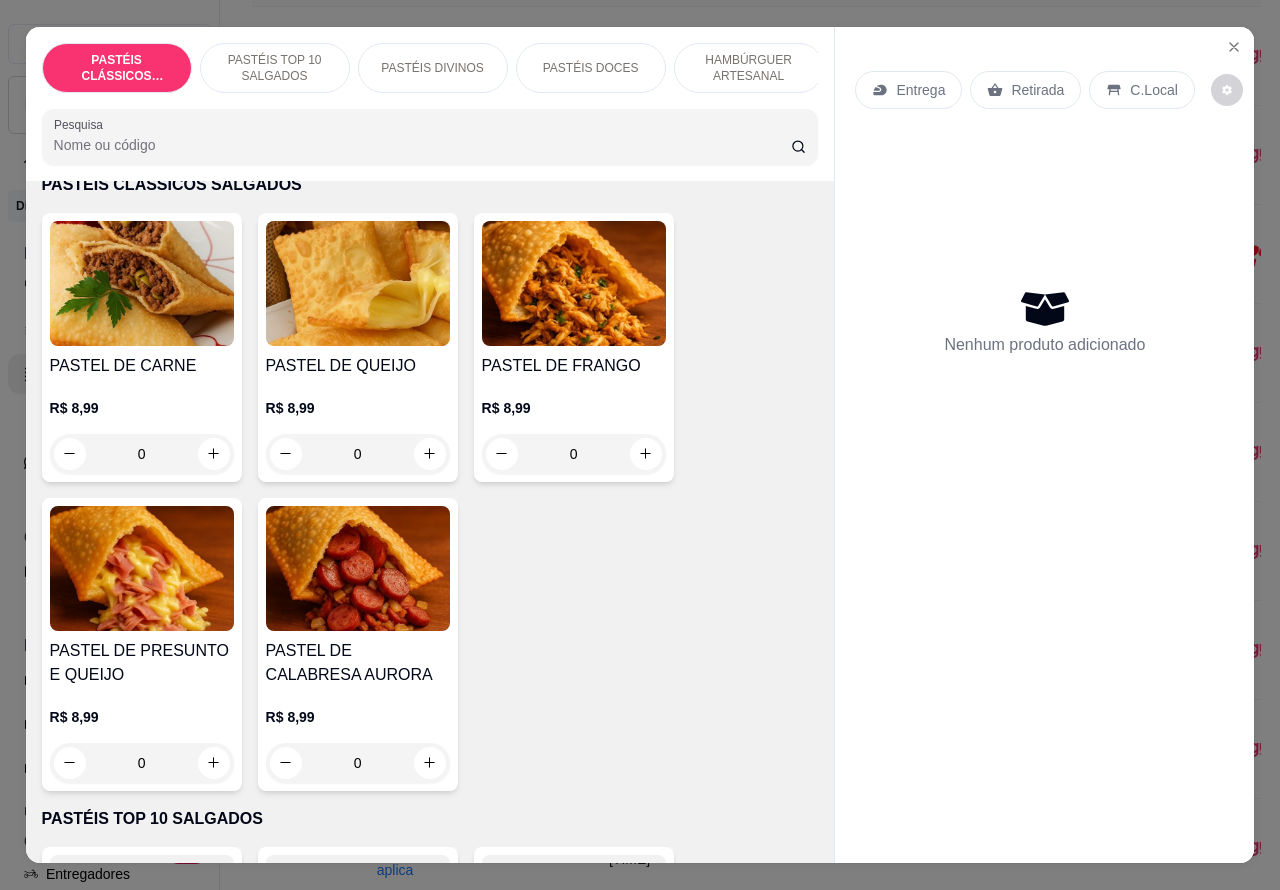 scroll, scrollTop: 0, scrollLeft: 0, axis: both 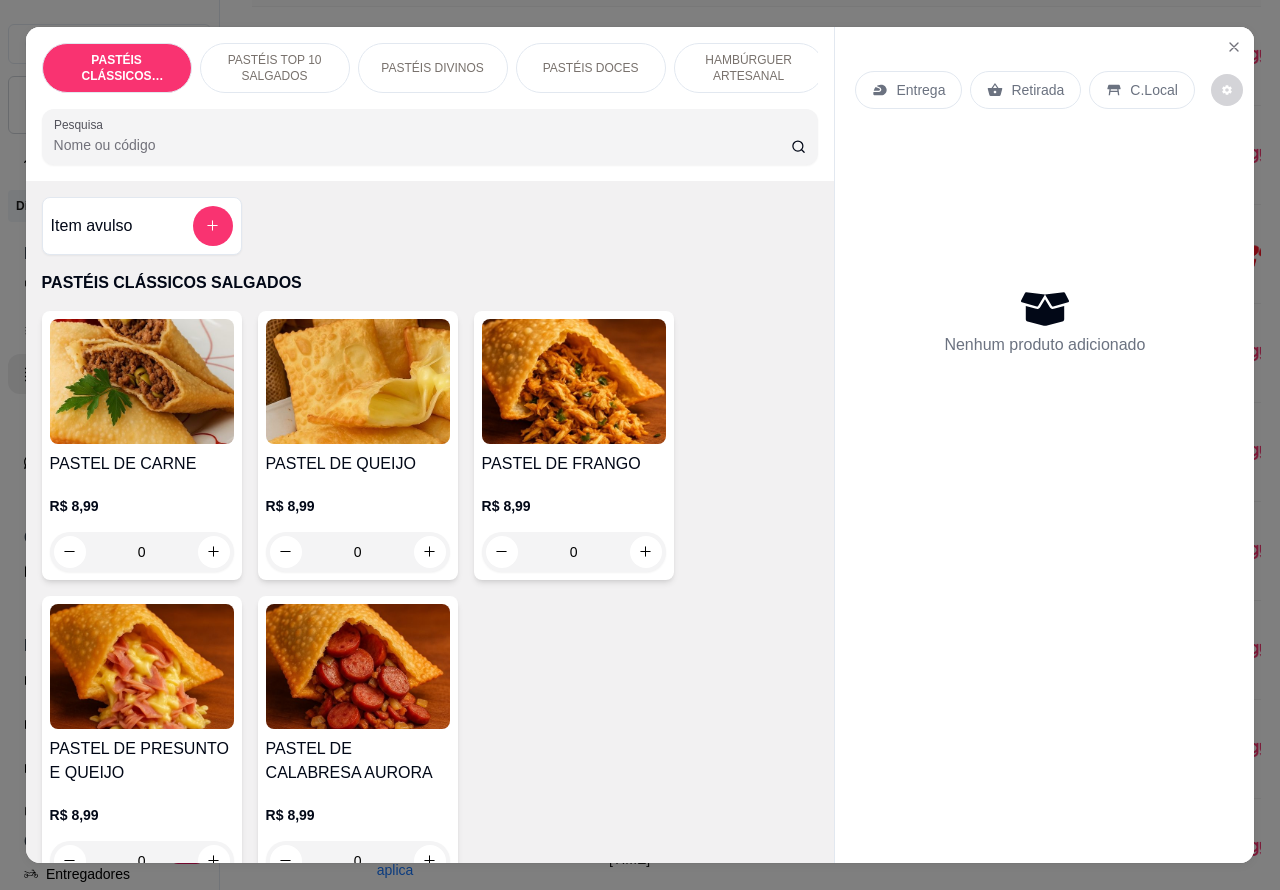 click on "PASTÉIS TOP 10 SALGADOS" at bounding box center [275, 68] 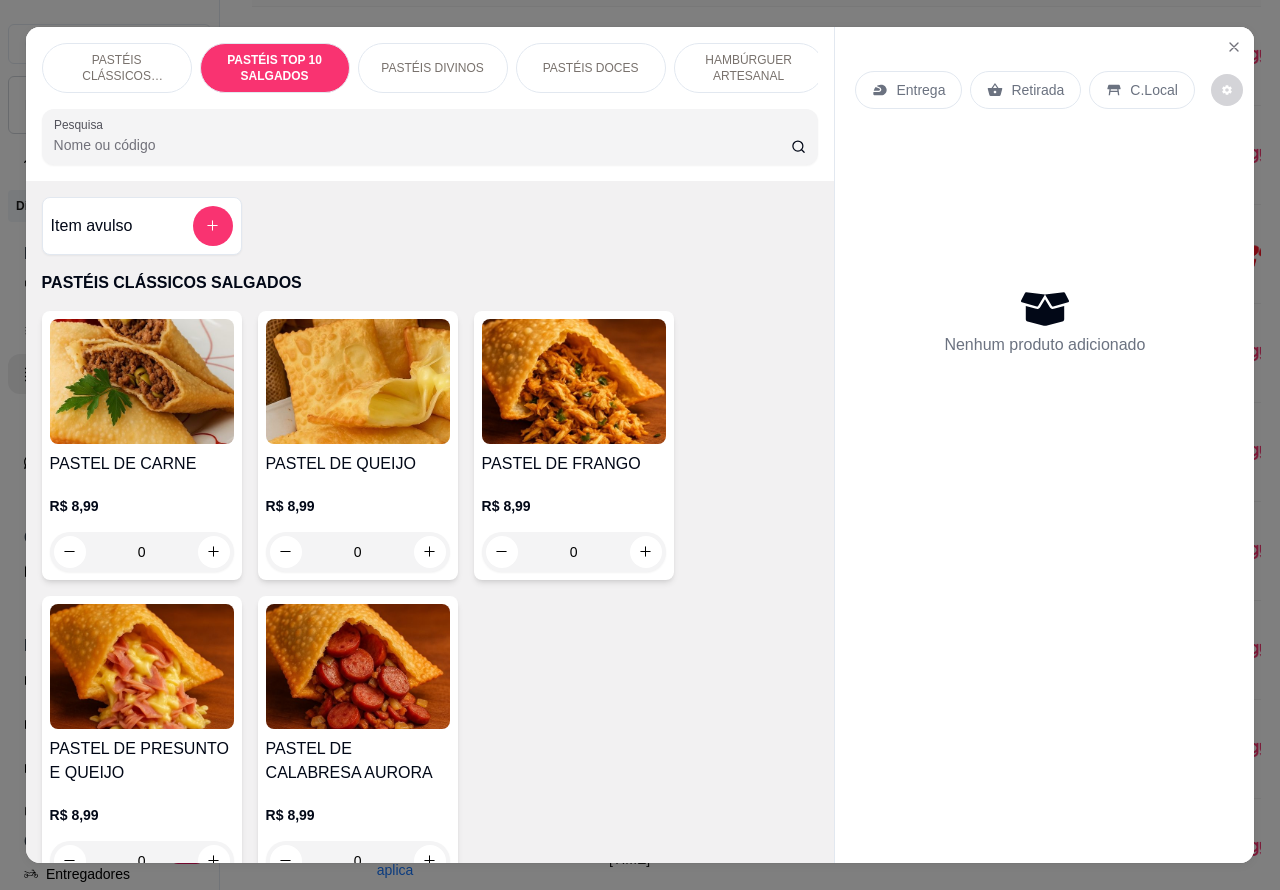 scroll, scrollTop: 723, scrollLeft: 0, axis: vertical 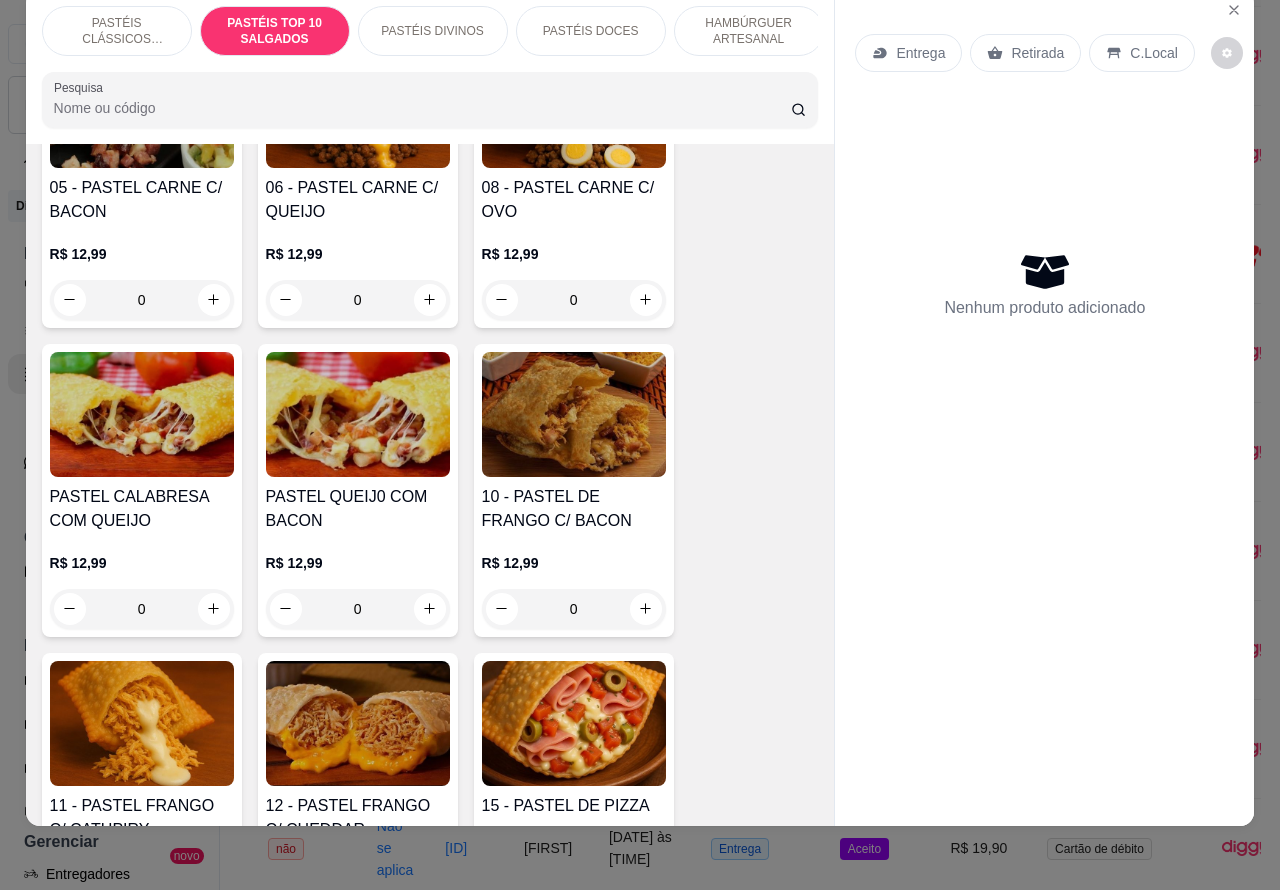 click 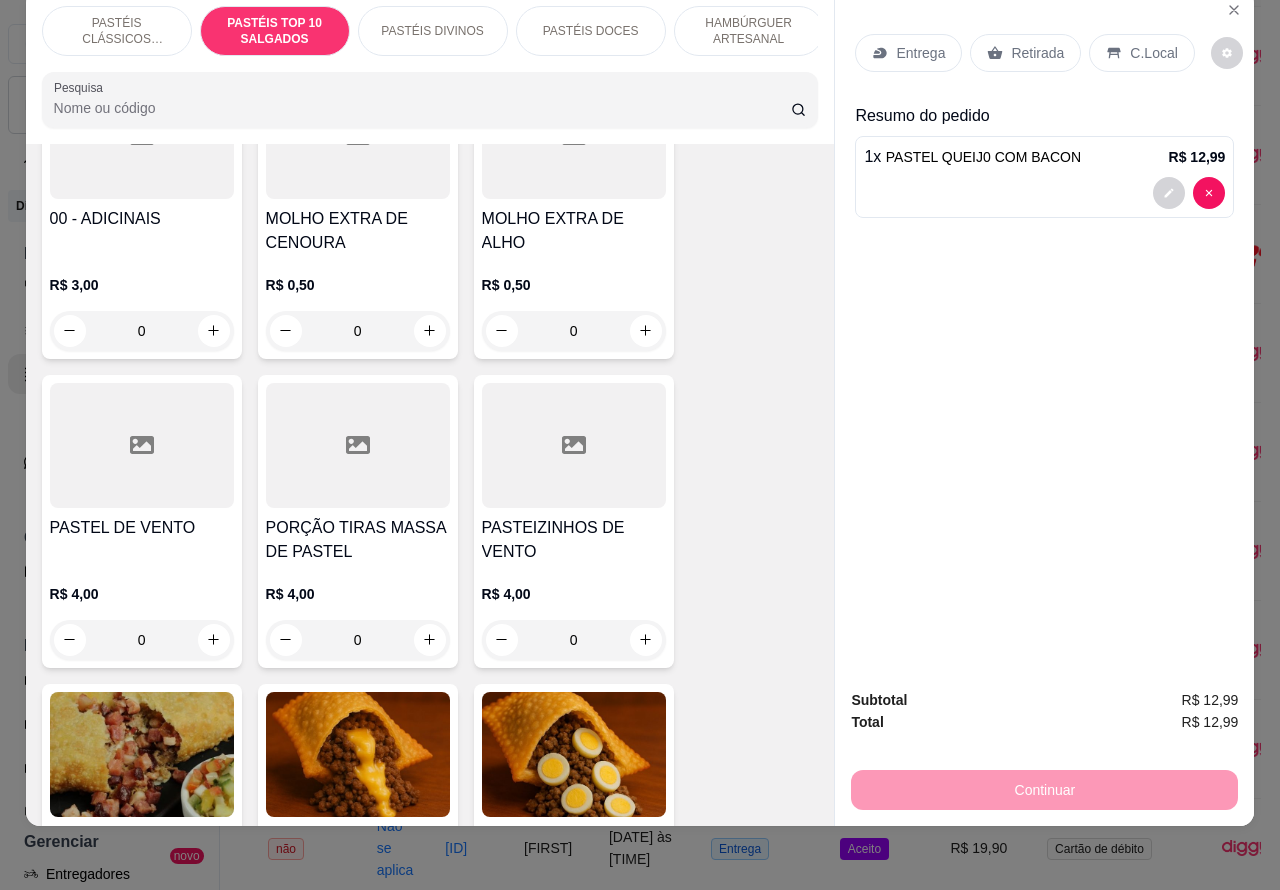 scroll, scrollTop: 811, scrollLeft: 0, axis: vertical 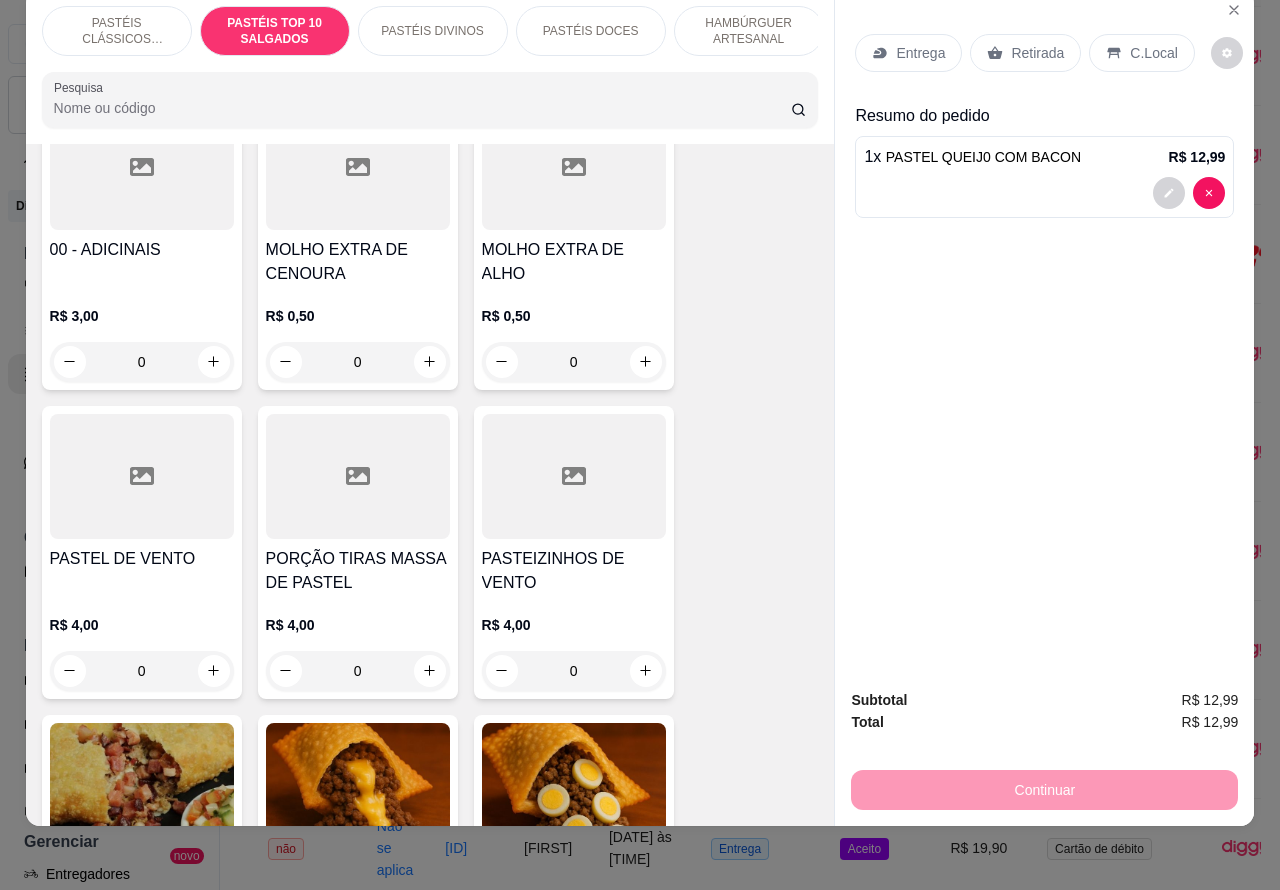 click on "PASTÉIS CLÁSSICOS SALGADOS" at bounding box center [117, 31] 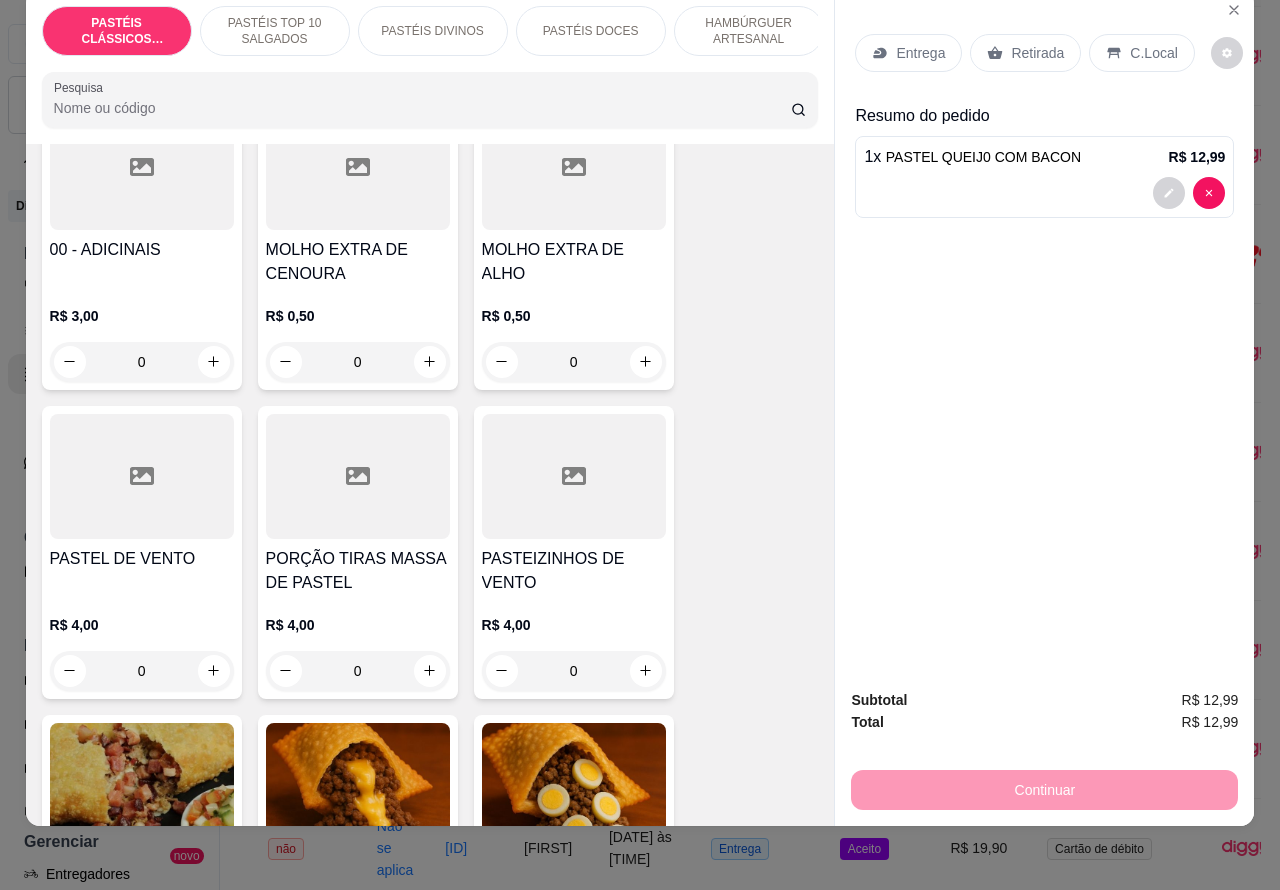 scroll, scrollTop: 90, scrollLeft: 0, axis: vertical 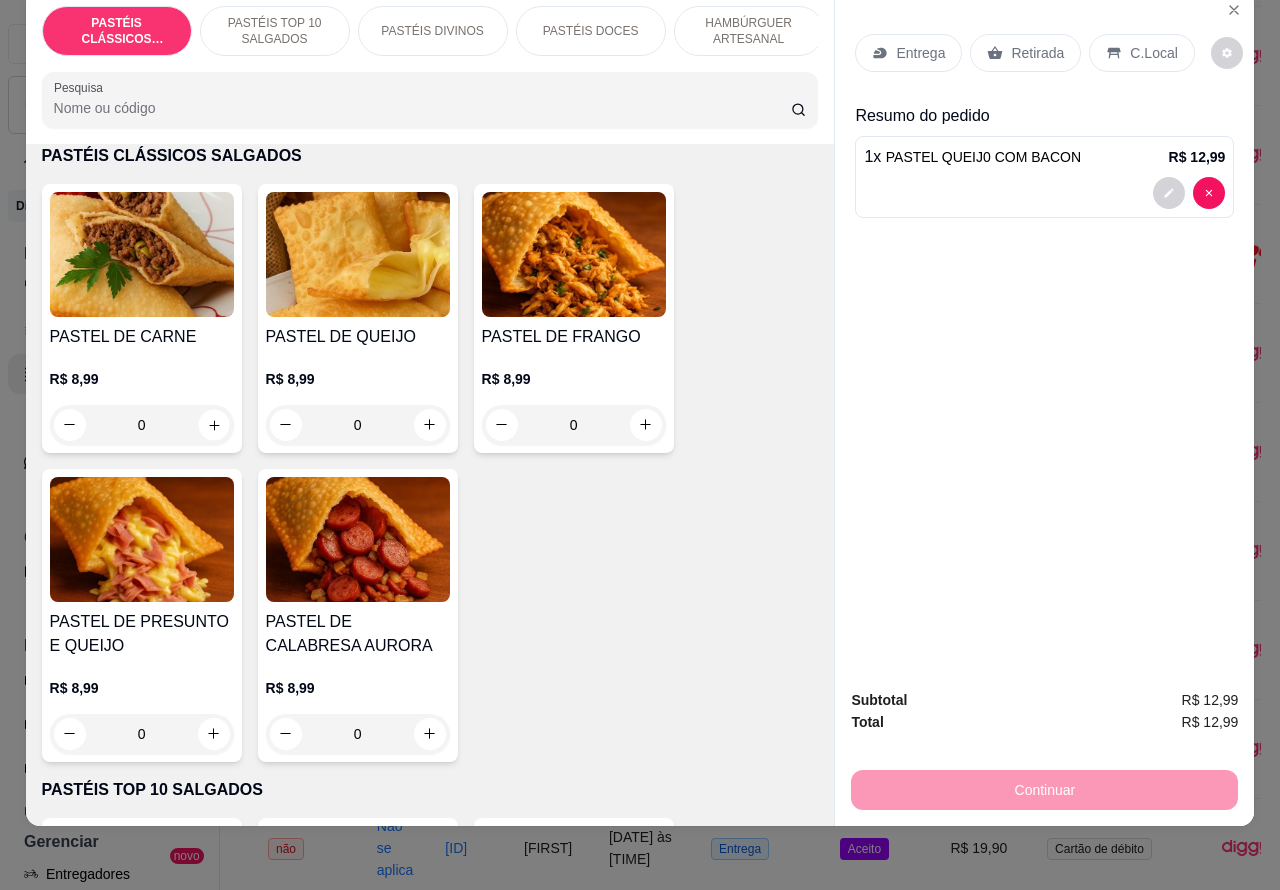 click 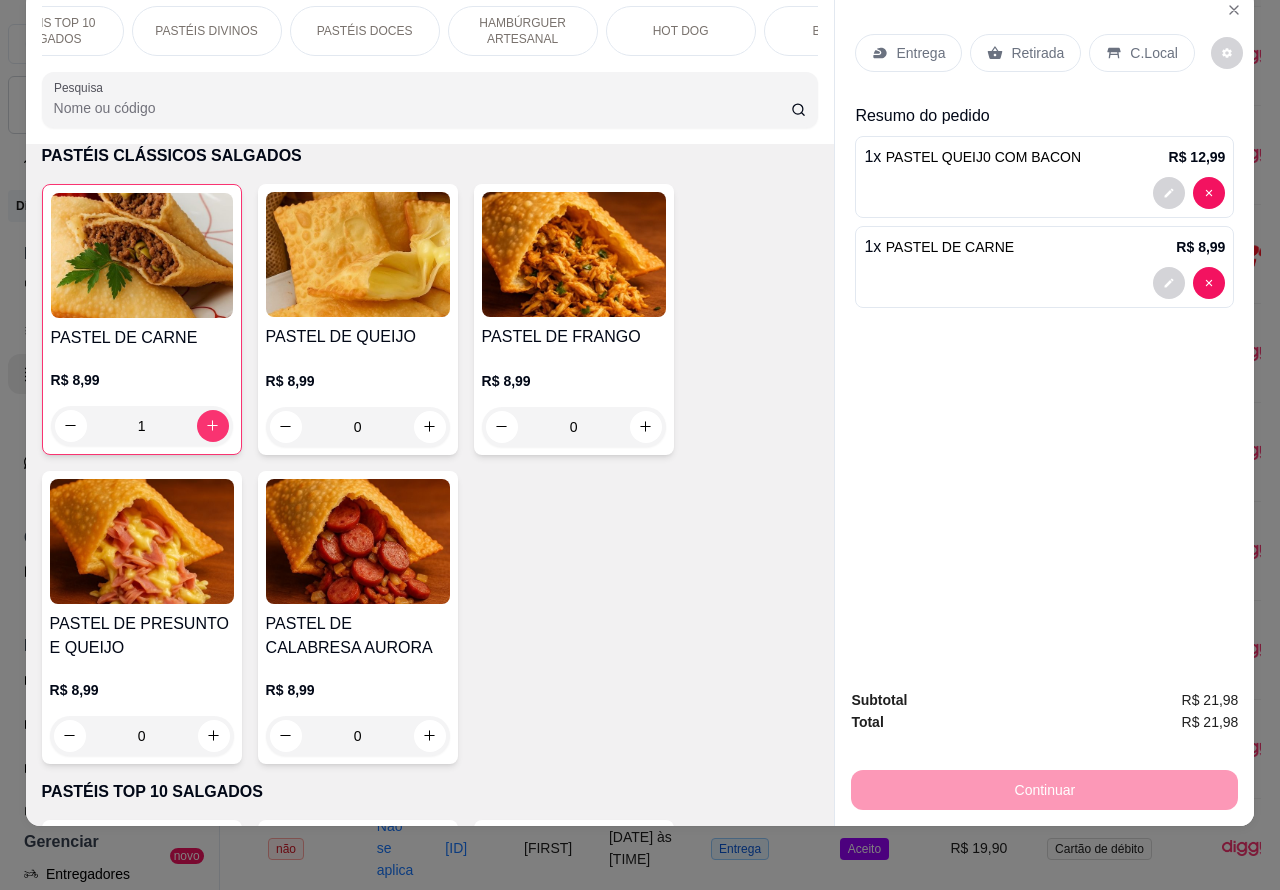 scroll, scrollTop: 0, scrollLeft: 240, axis: horizontal 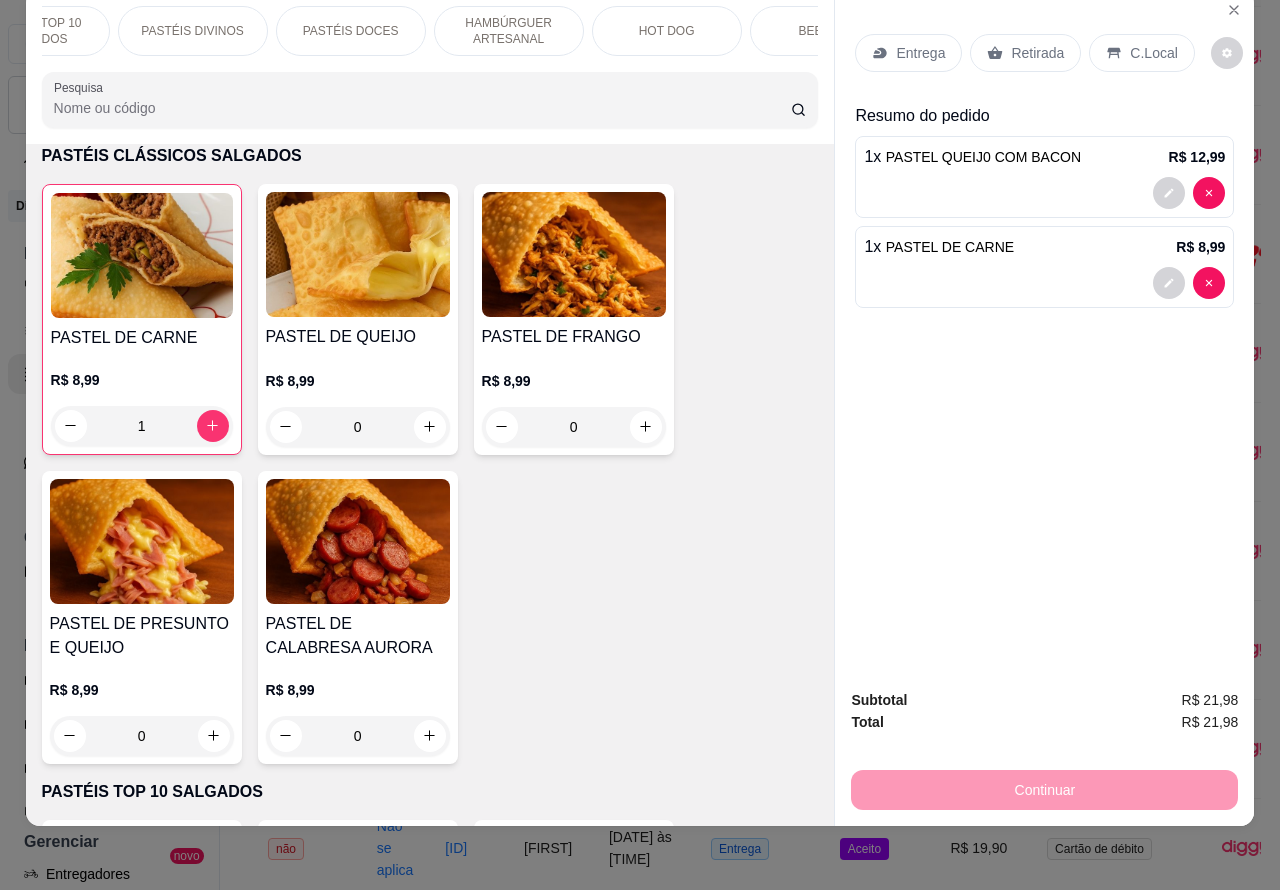 click on "HAMBÚRGUER ARTESANAL" at bounding box center (509, 31) 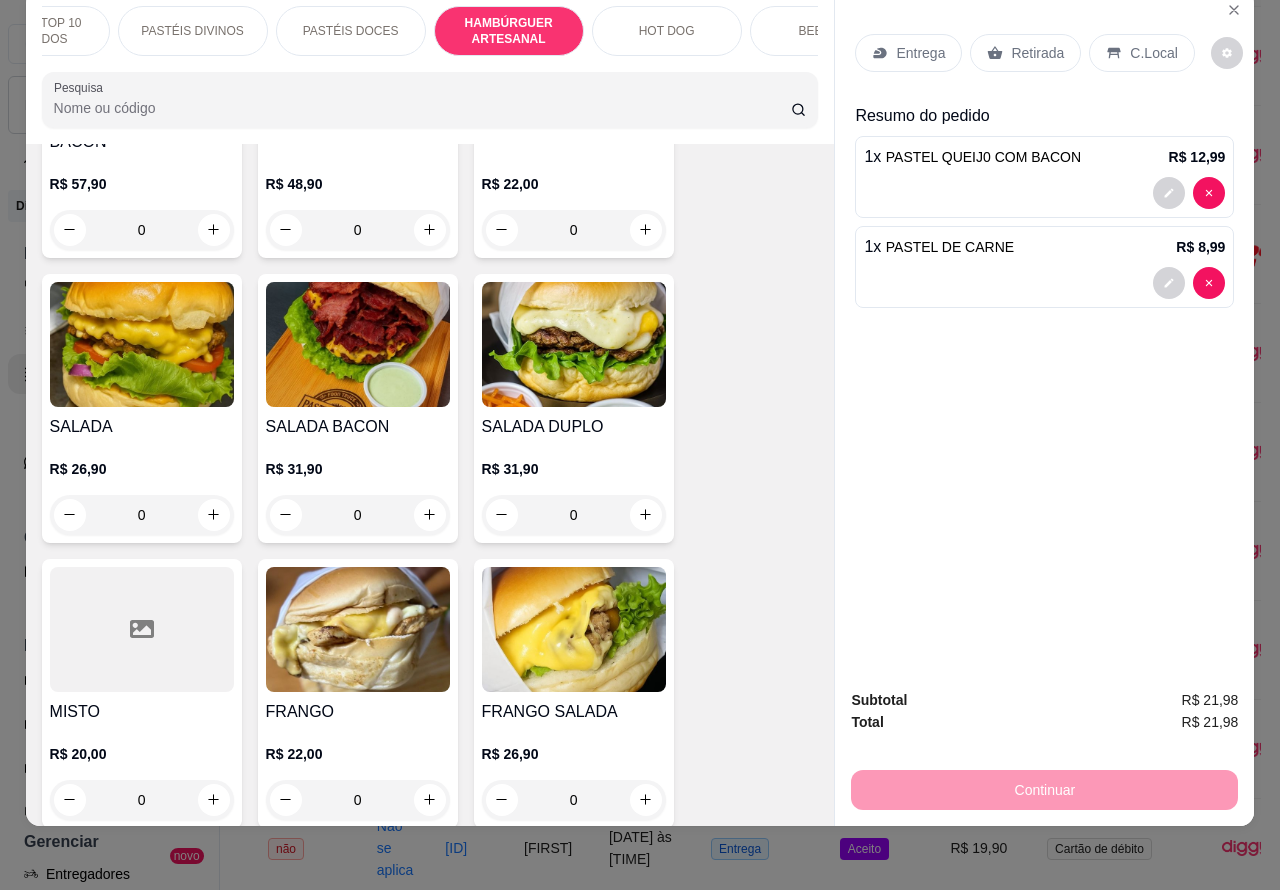 scroll, scrollTop: 5178, scrollLeft: 0, axis: vertical 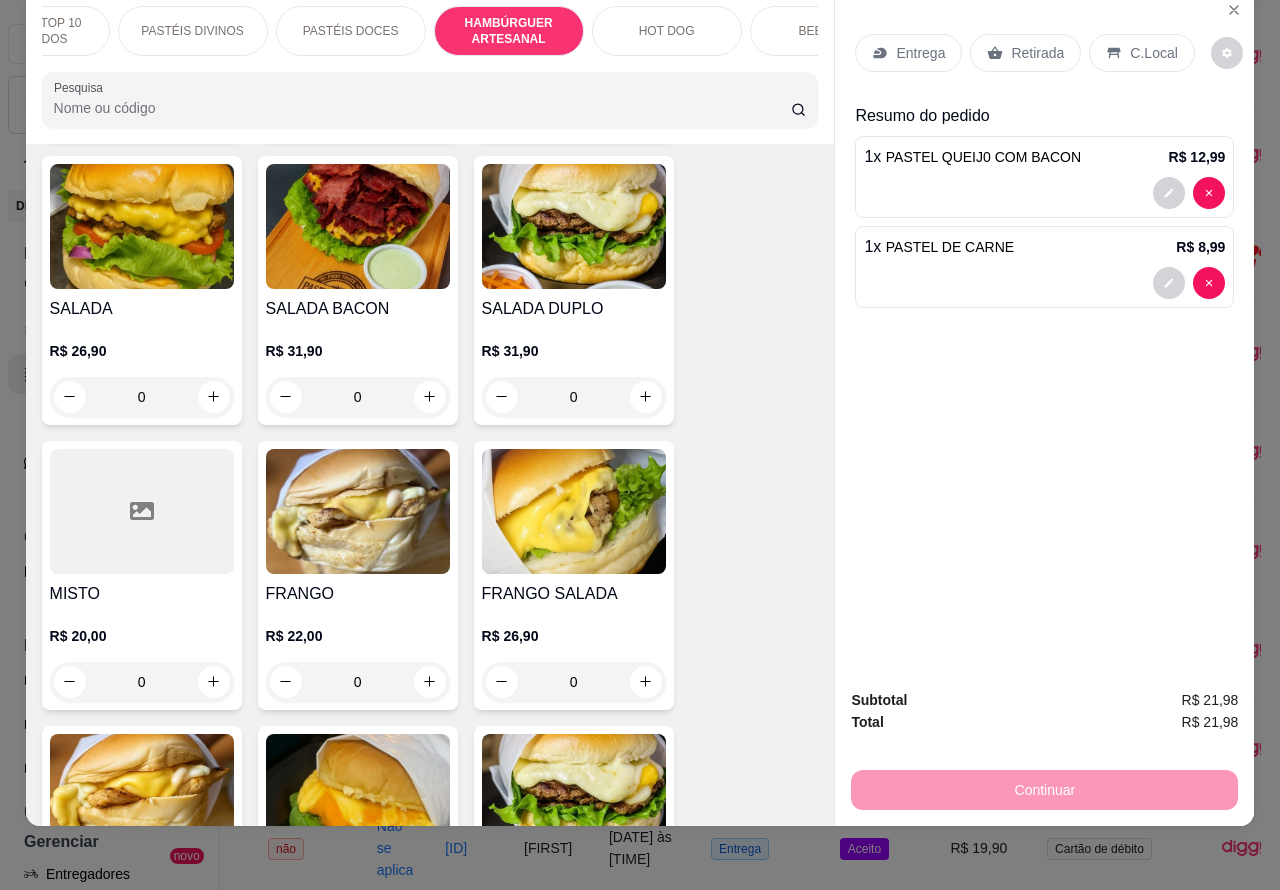 click at bounding box center (142, 226) 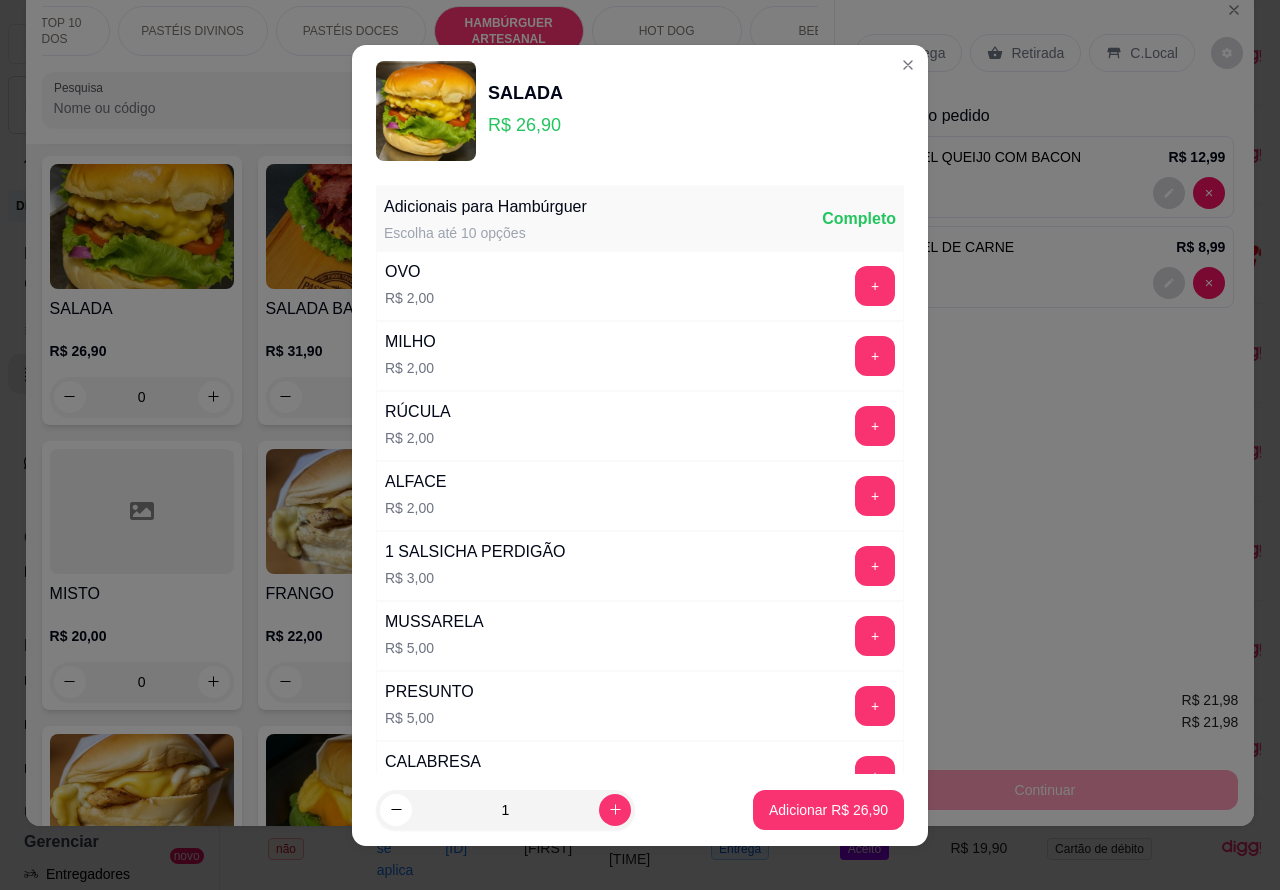 click on "Entrega Retirada C.Local" at bounding box center (1044, 53) 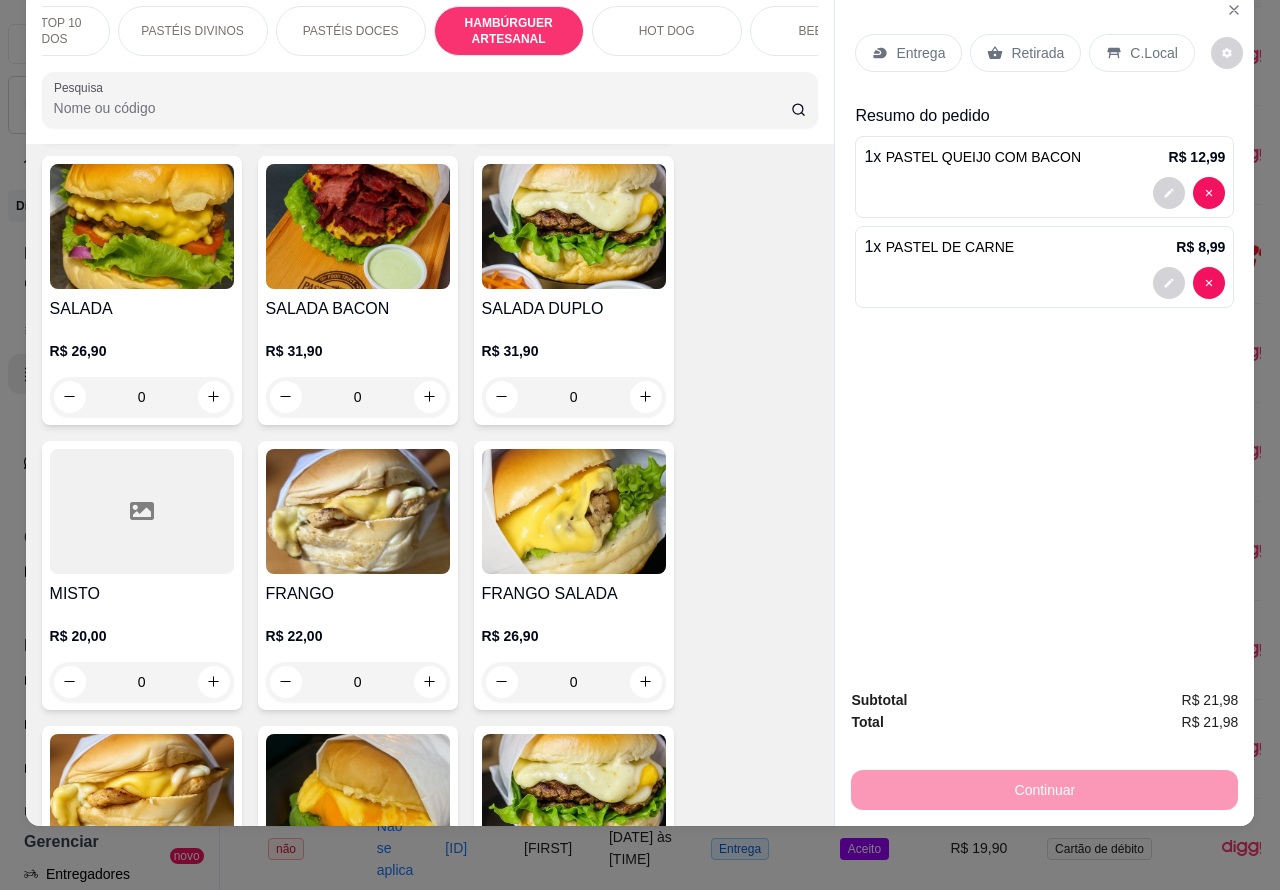 click at bounding box center [358, 226] 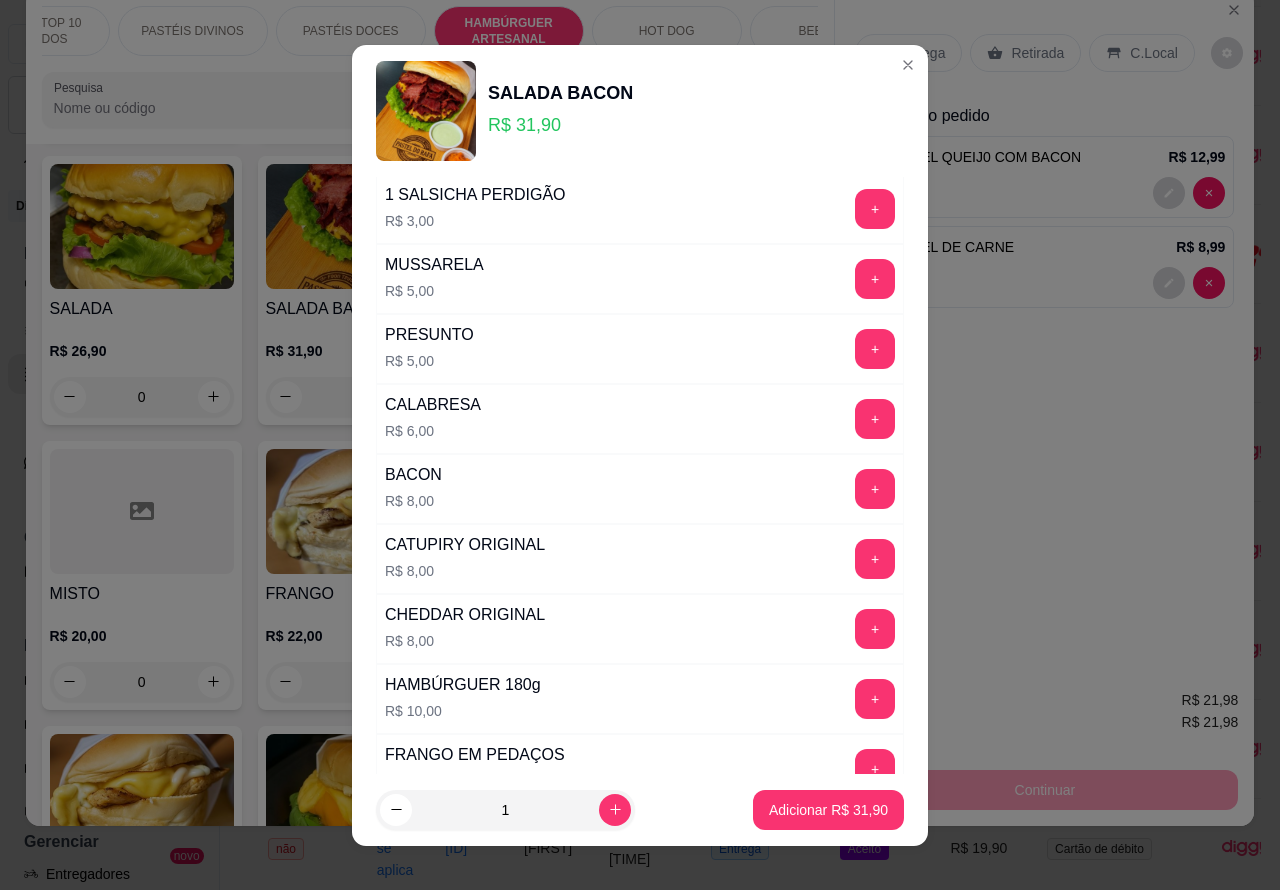 scroll, scrollTop: 542, scrollLeft: 0, axis: vertical 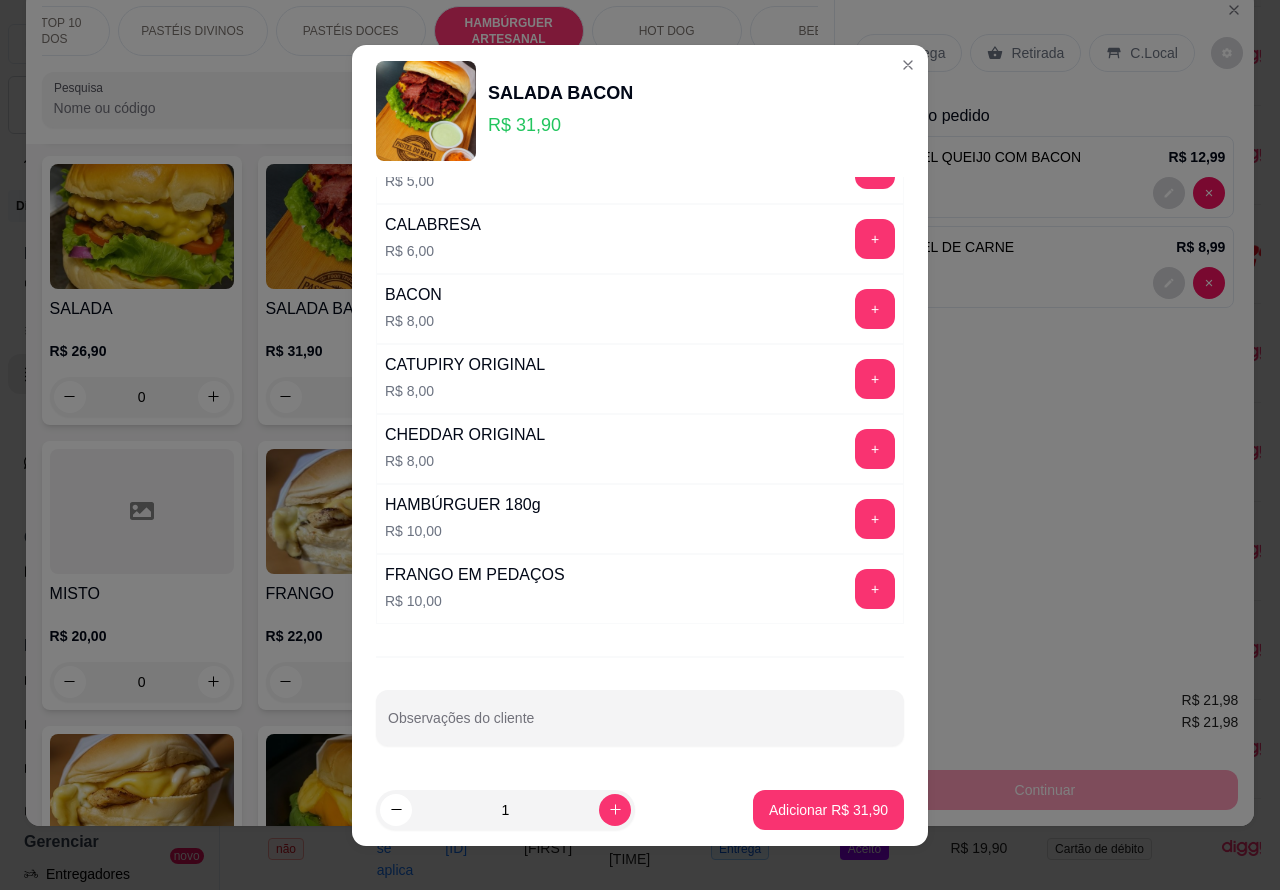 click on "Observações do cliente" at bounding box center (640, 726) 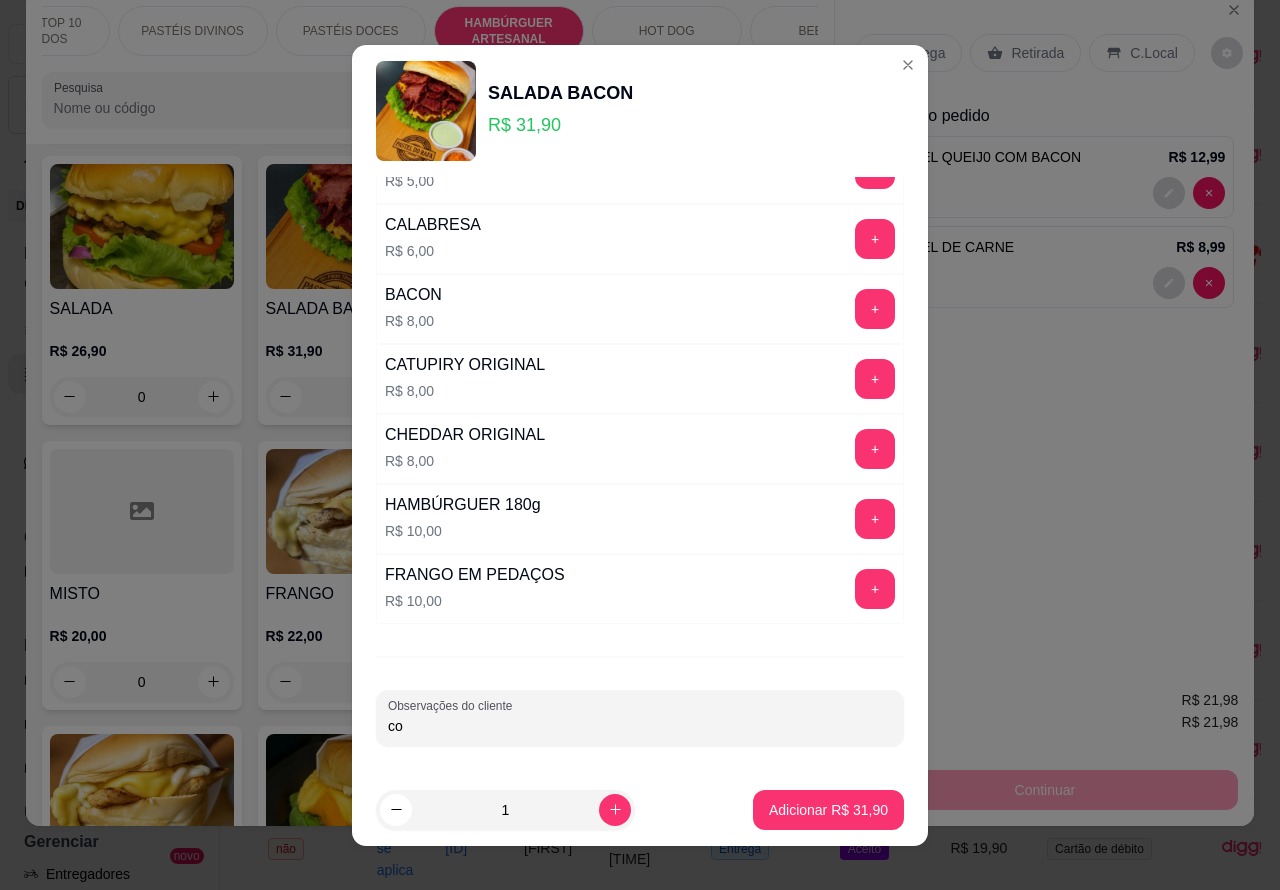 type on "c" 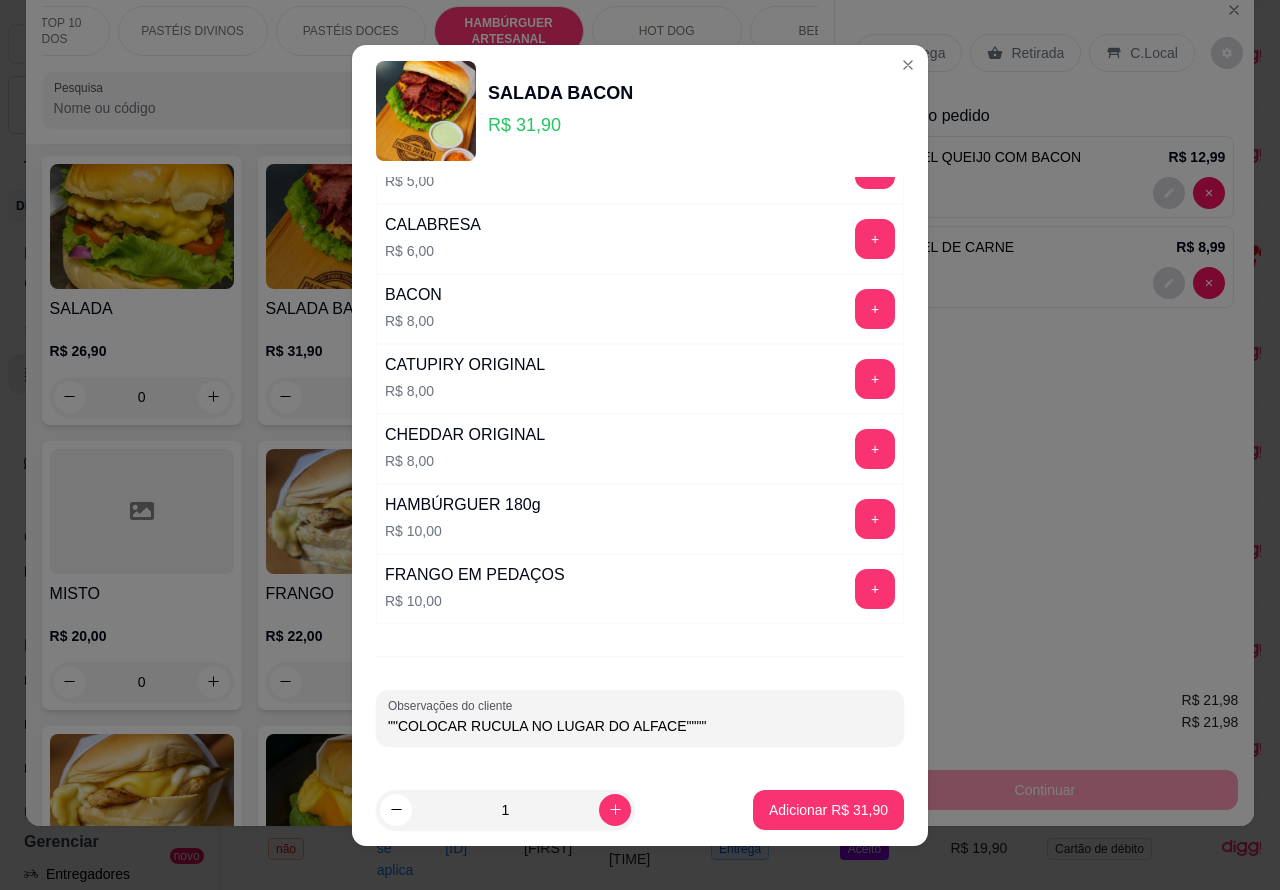 type on """COLOCAR RUCULA NO LUGAR DO ALFACE""""" 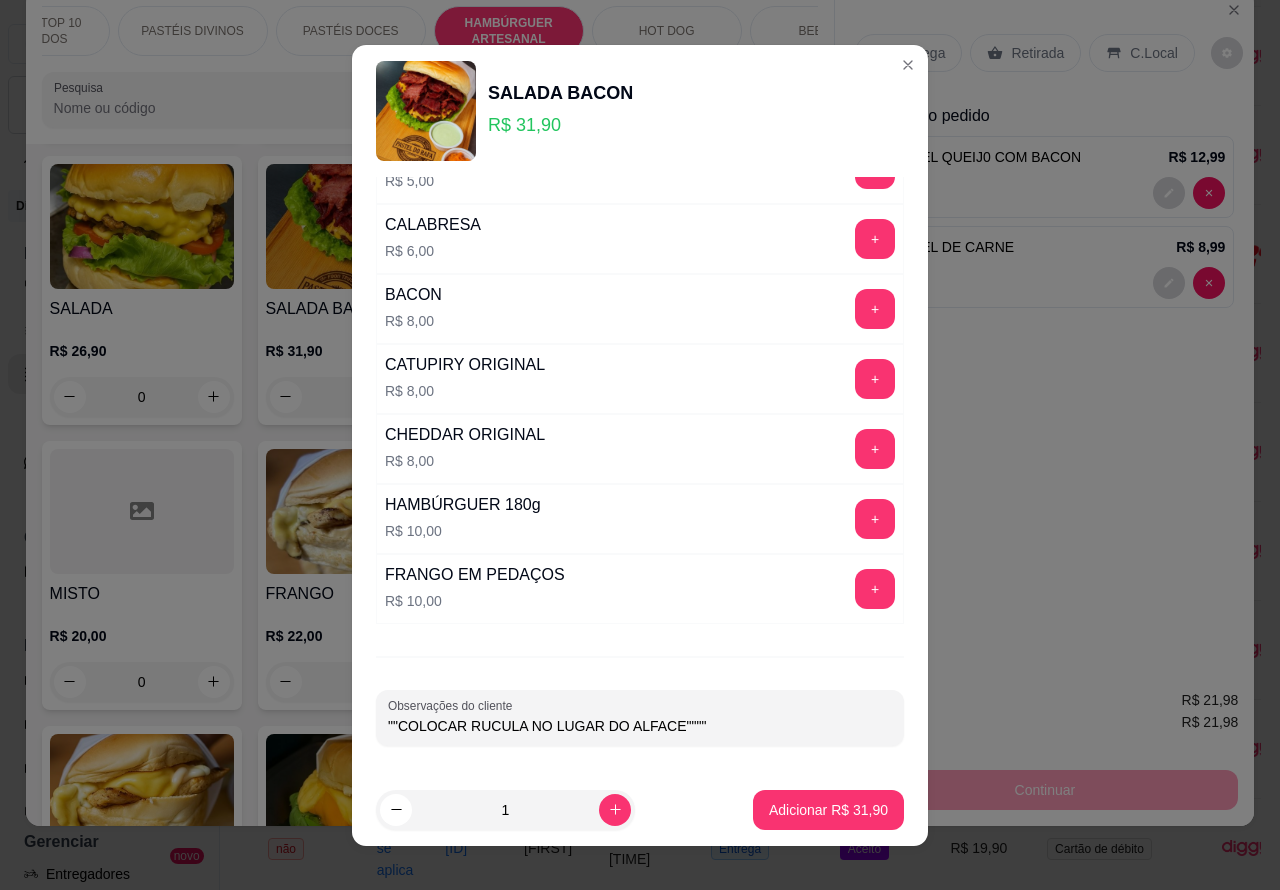 click on "Adicionar   R$ 31,90" at bounding box center [828, 810] 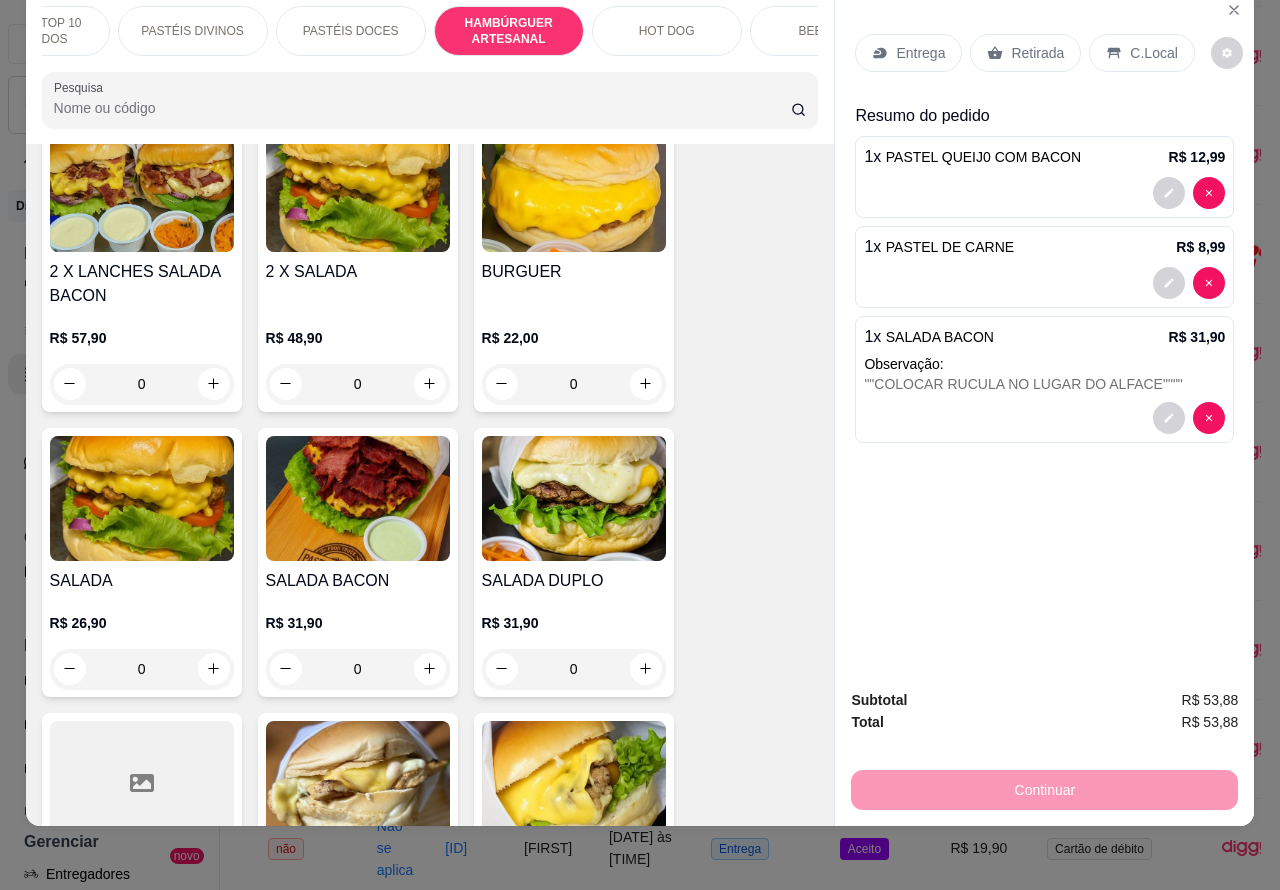 scroll, scrollTop: 4901, scrollLeft: 0, axis: vertical 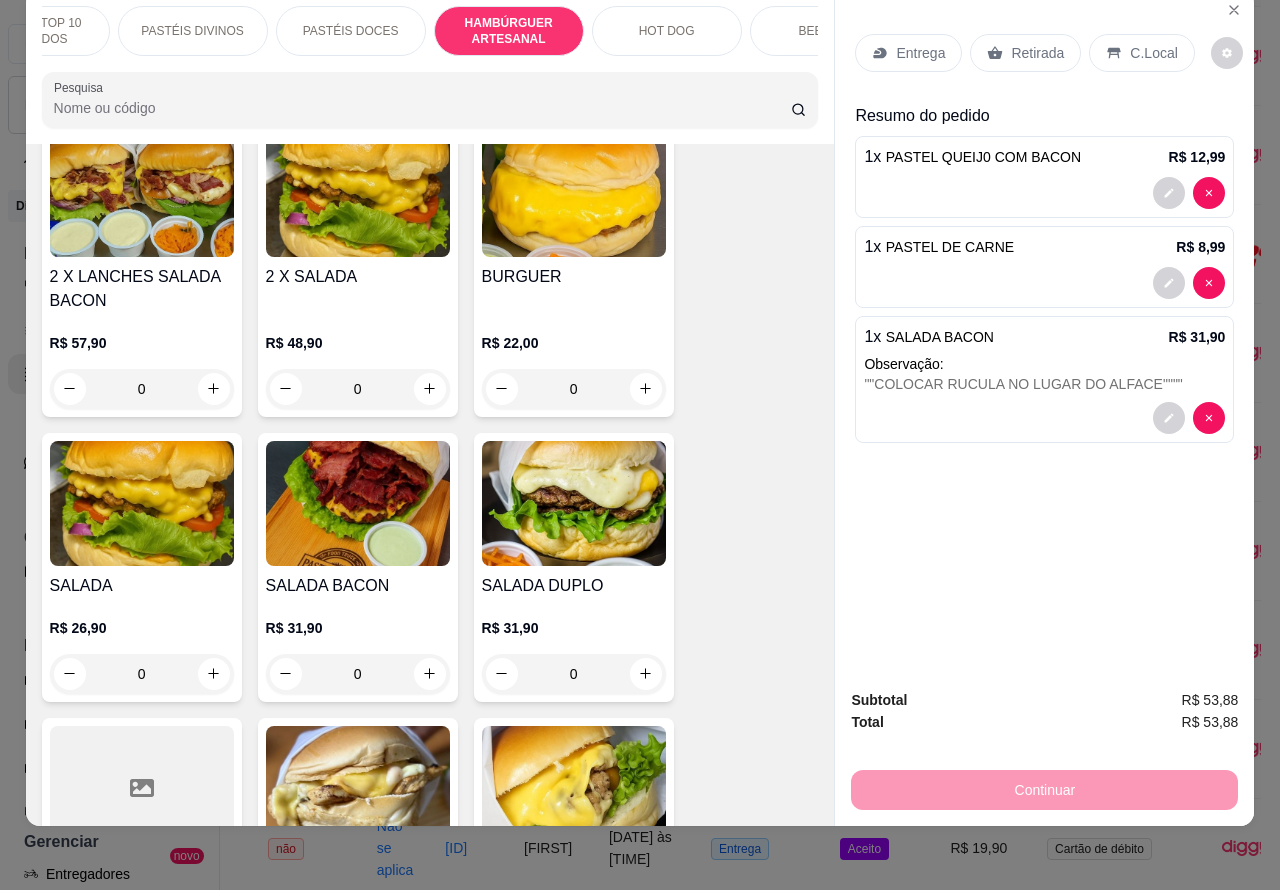 click on "Retirada" at bounding box center [1037, 53] 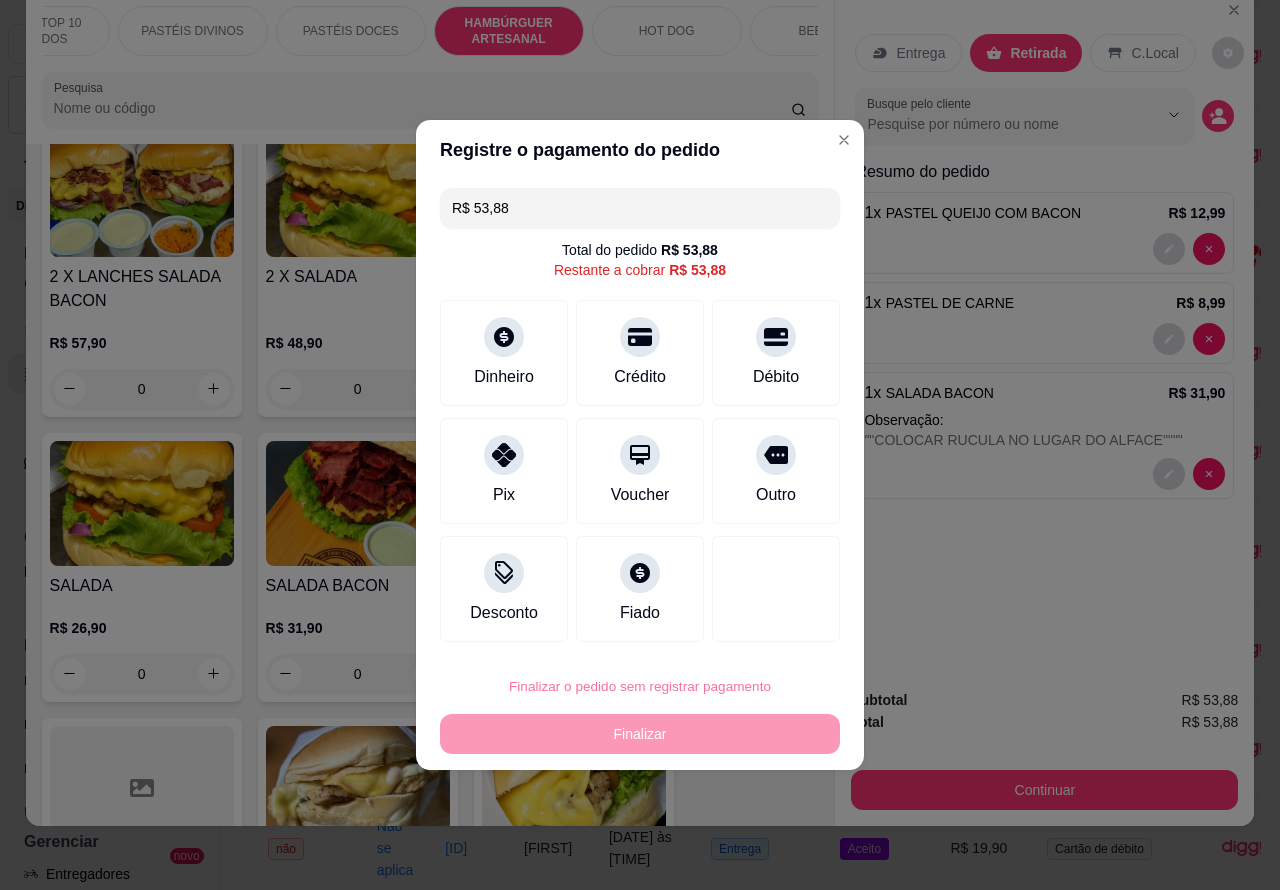 click on "Confirmar" at bounding box center (759, 630) 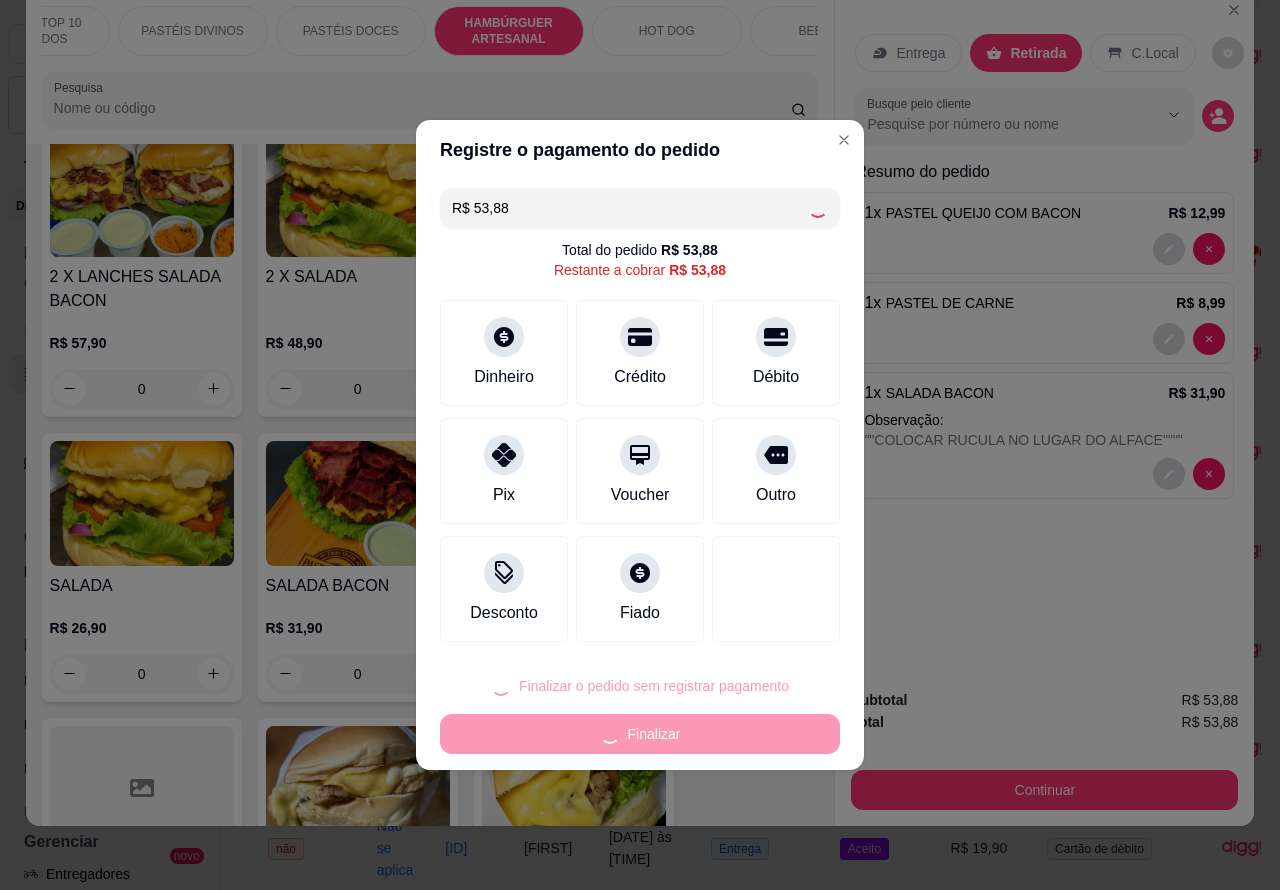 type on "0" 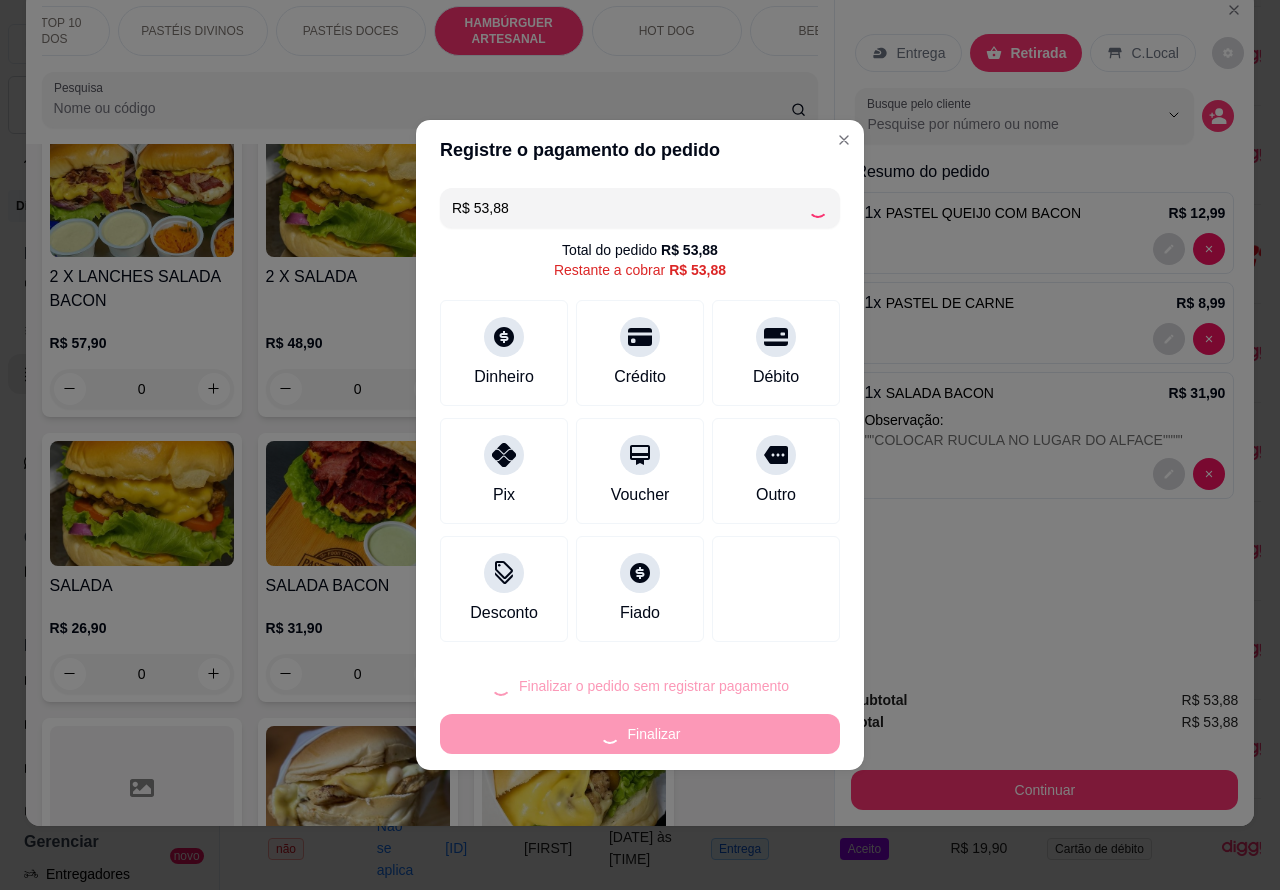 type on "0" 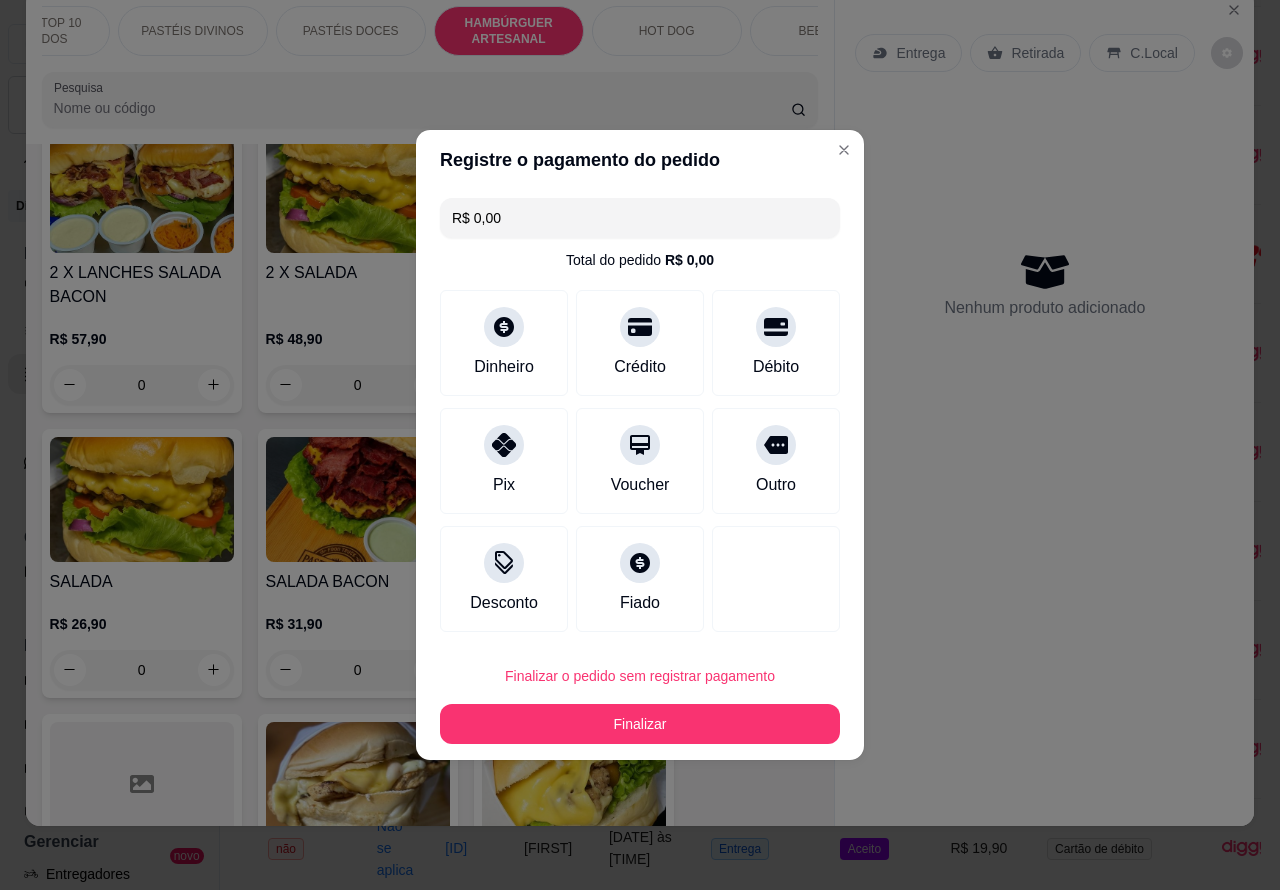 type on "R$ 0,00" 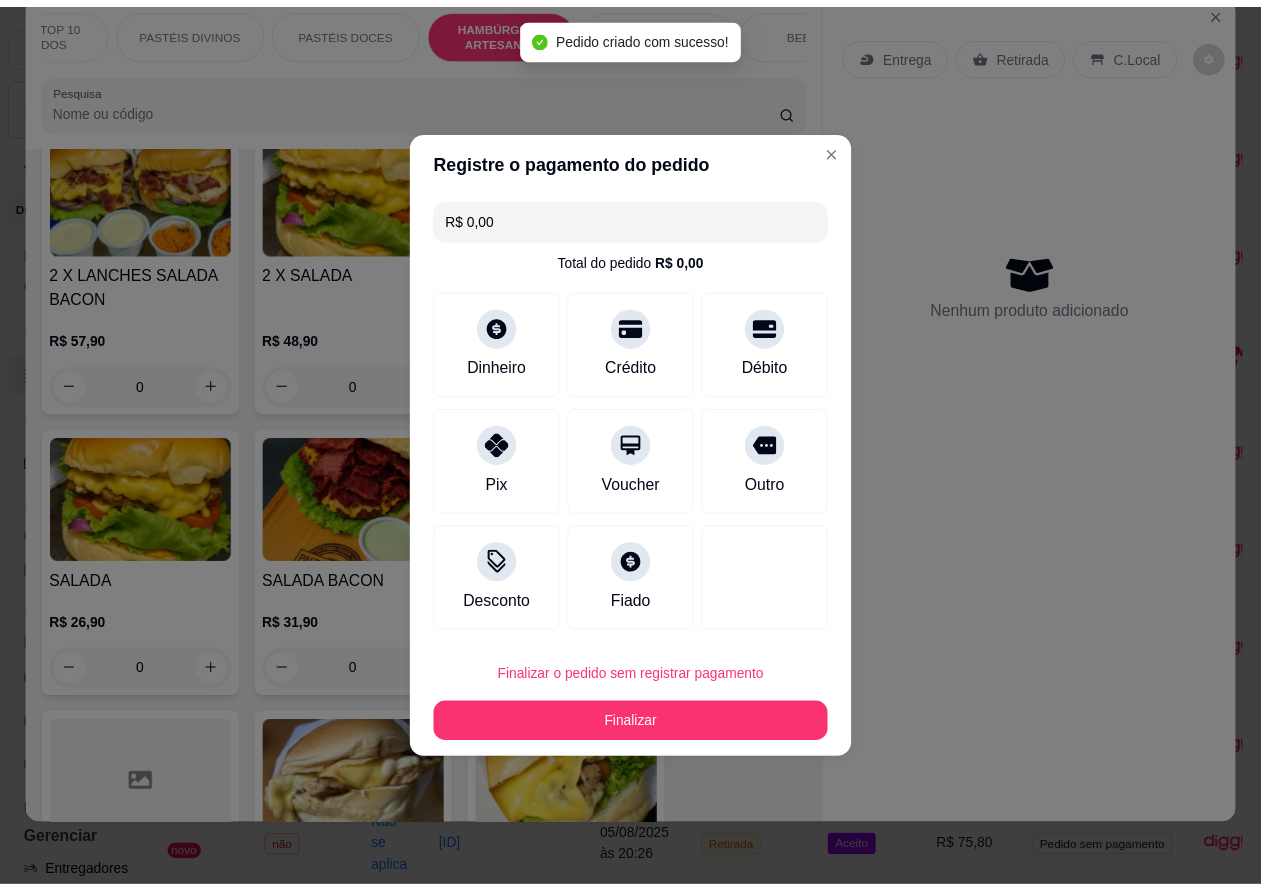 scroll, scrollTop: 4896, scrollLeft: 0, axis: vertical 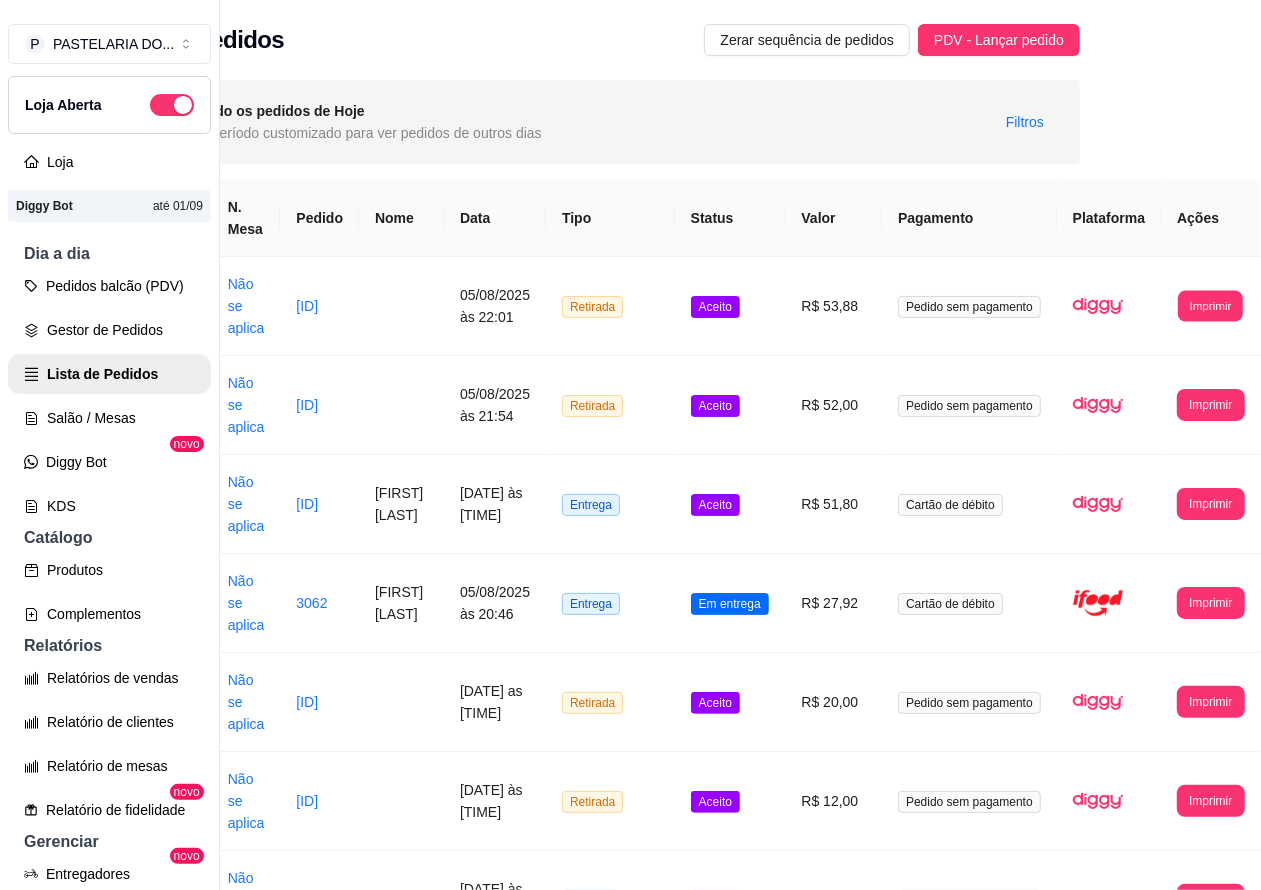 click on "Imprimir" at bounding box center (1210, 305) 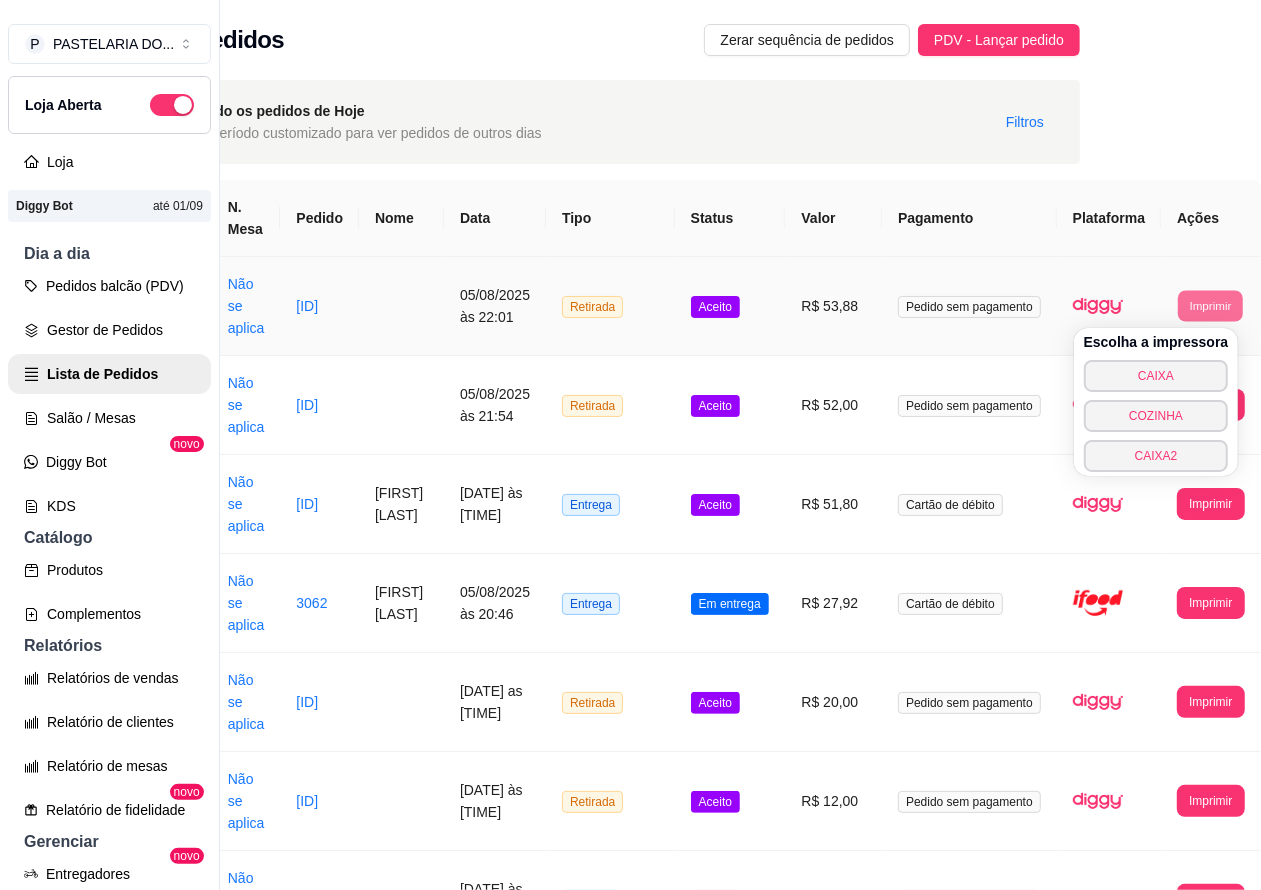 click on "COZINHA" at bounding box center (1156, 416) 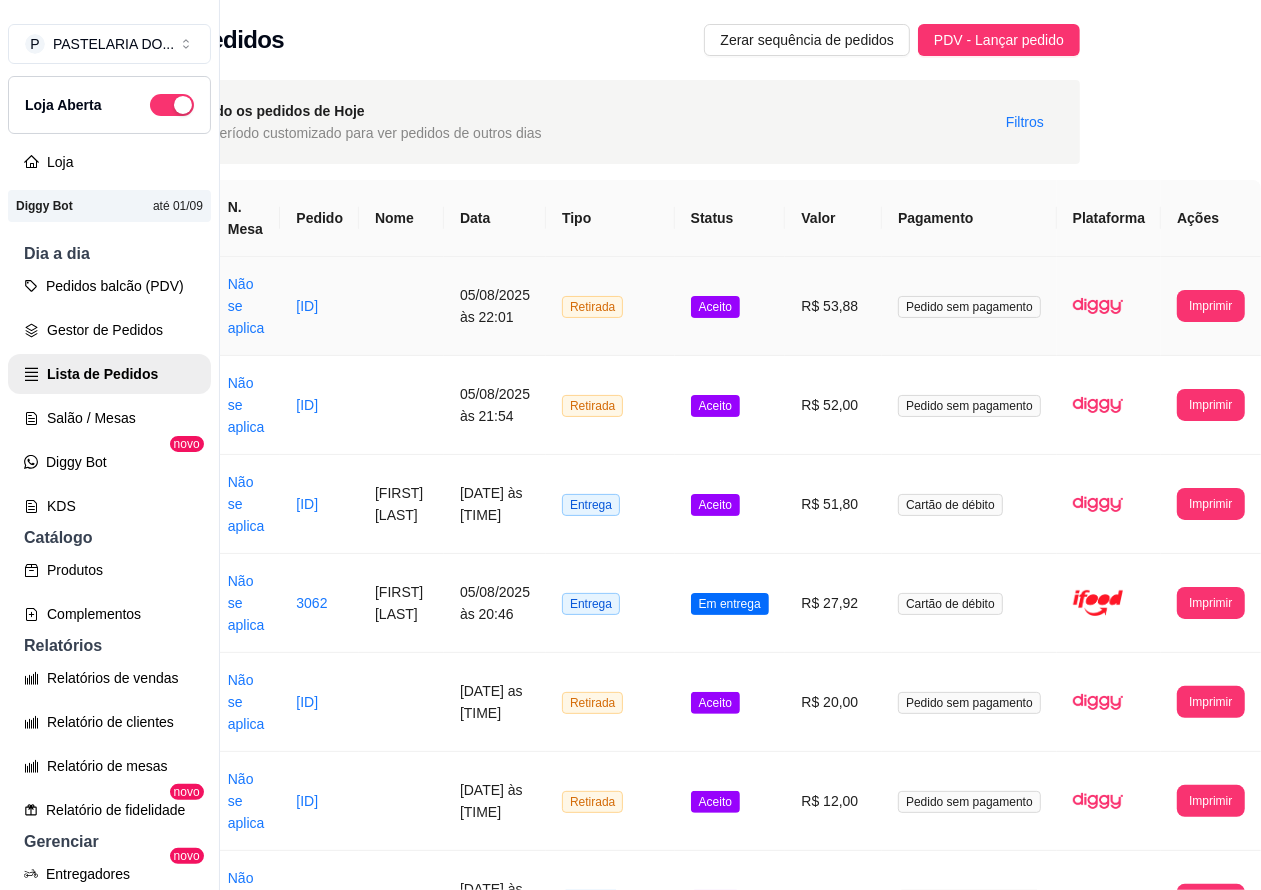 click on "Pedidos balcão (PDV)" at bounding box center (109, 286) 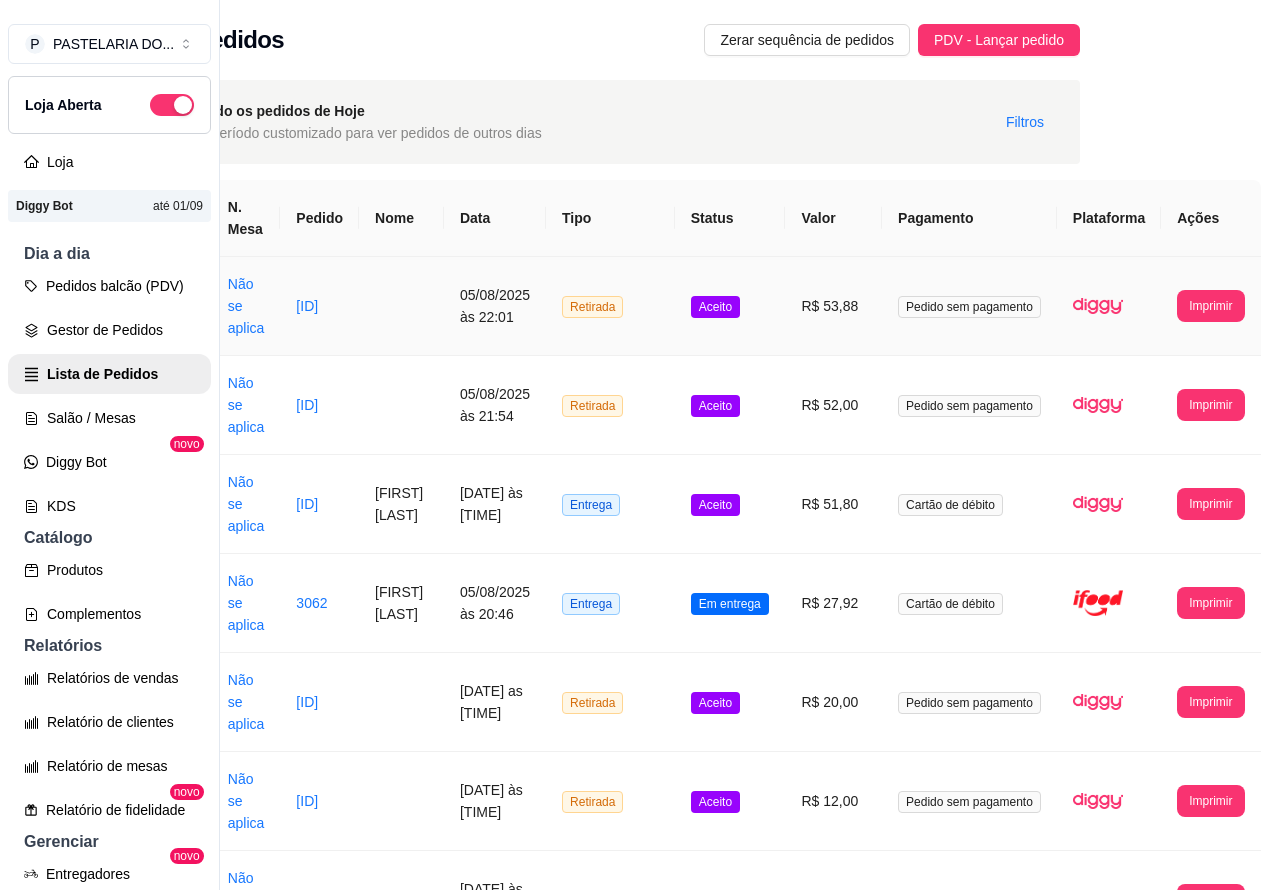 click on "Retirada" at bounding box center [1037, 90] 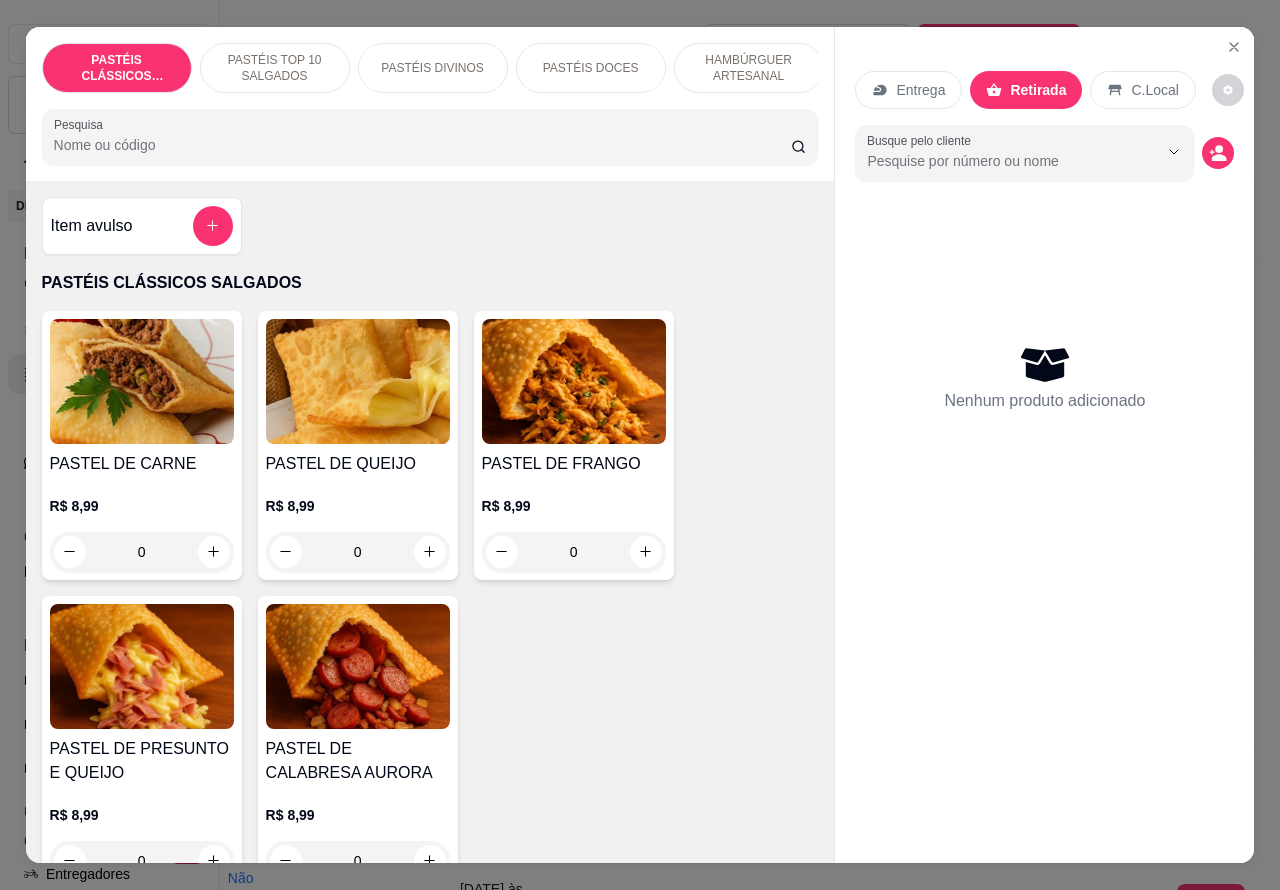 click on "Busque pelo cliente" at bounding box center (996, 161) 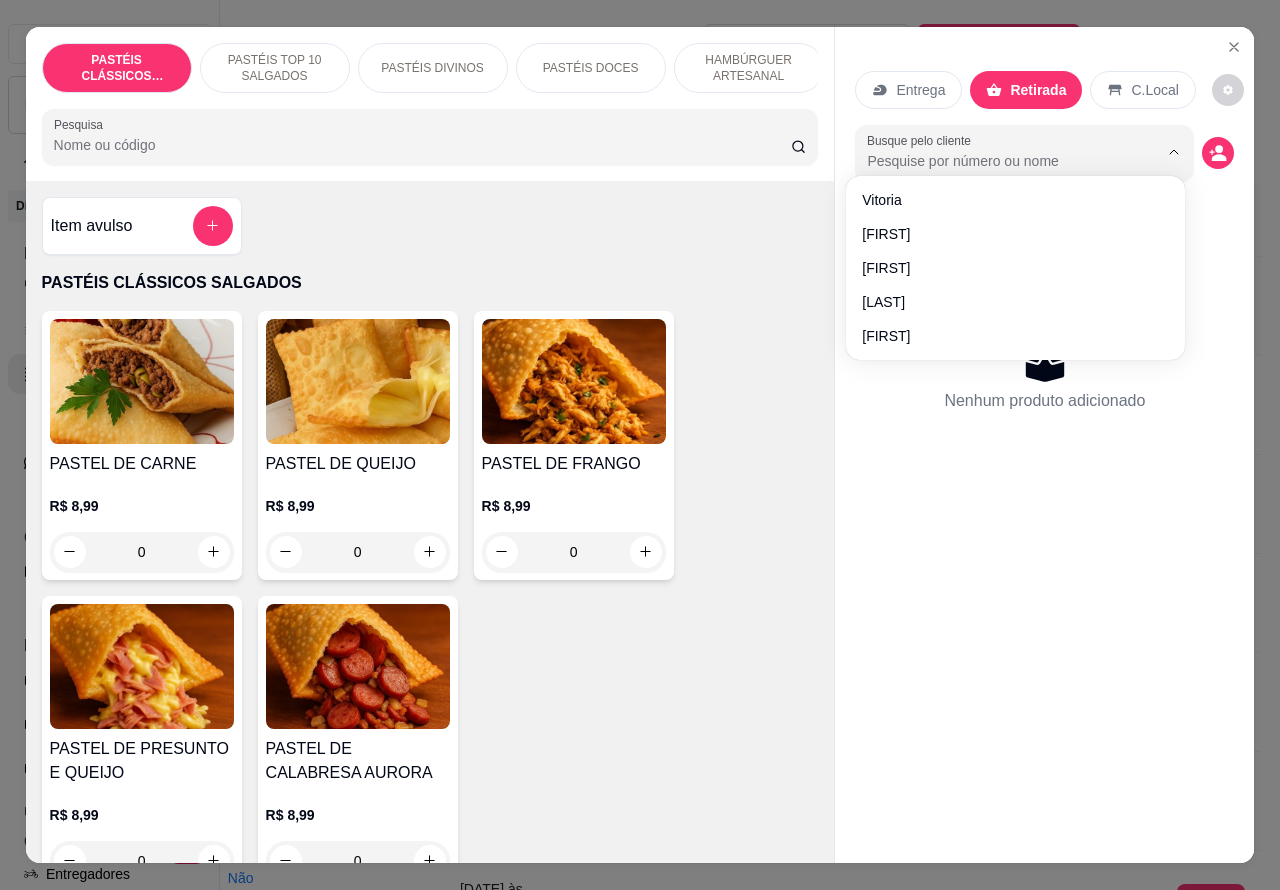 paste on "[PHONE]" 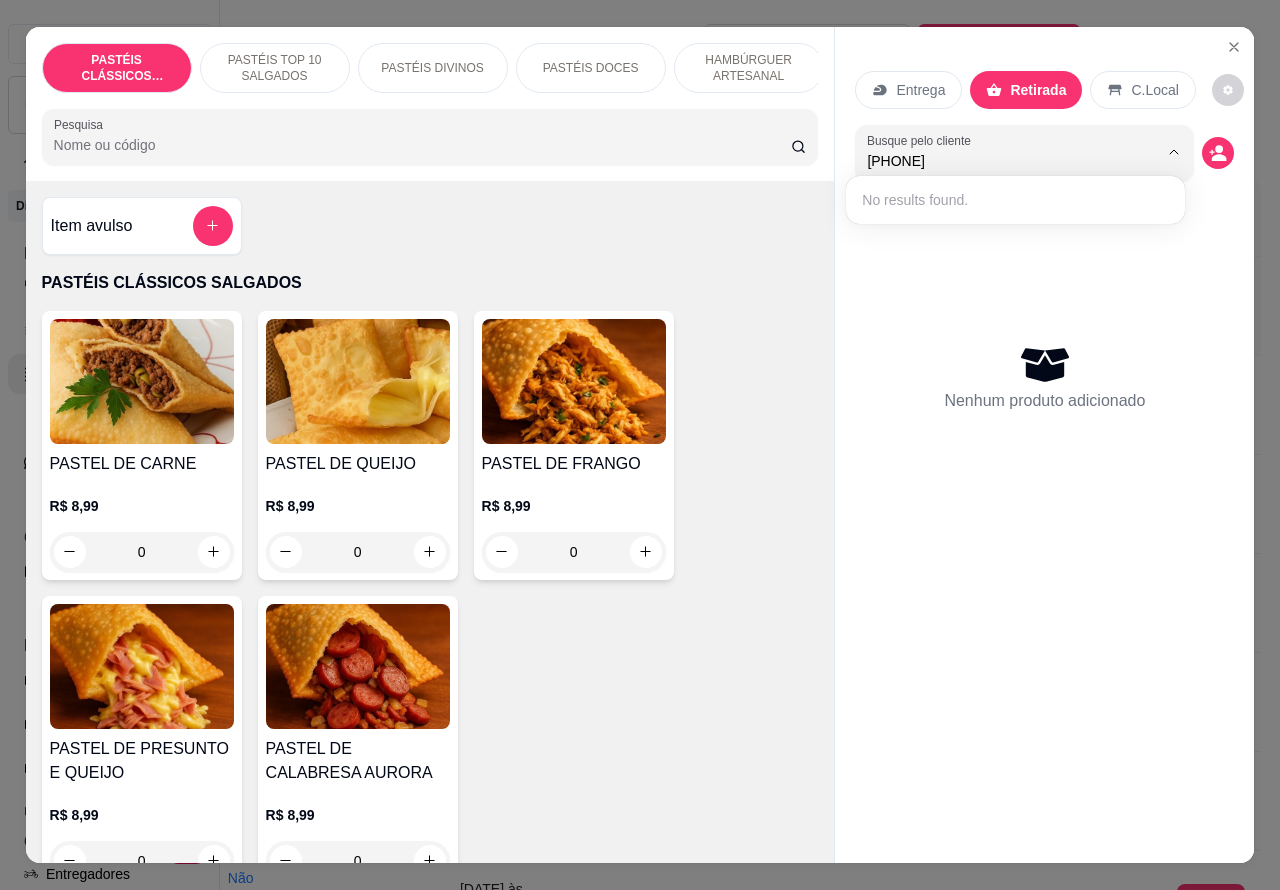 type on "[PHONE]" 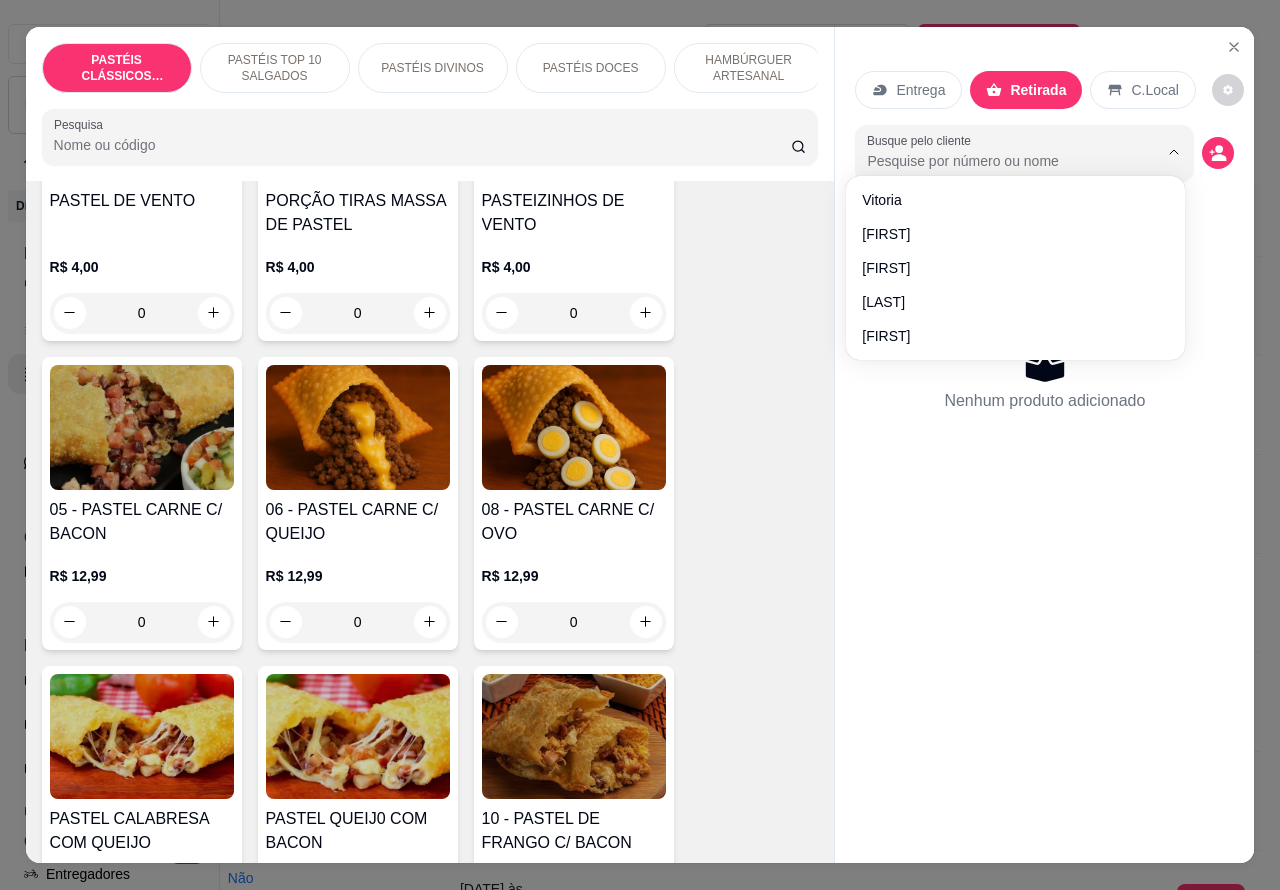 scroll, scrollTop: 1276, scrollLeft: 0, axis: vertical 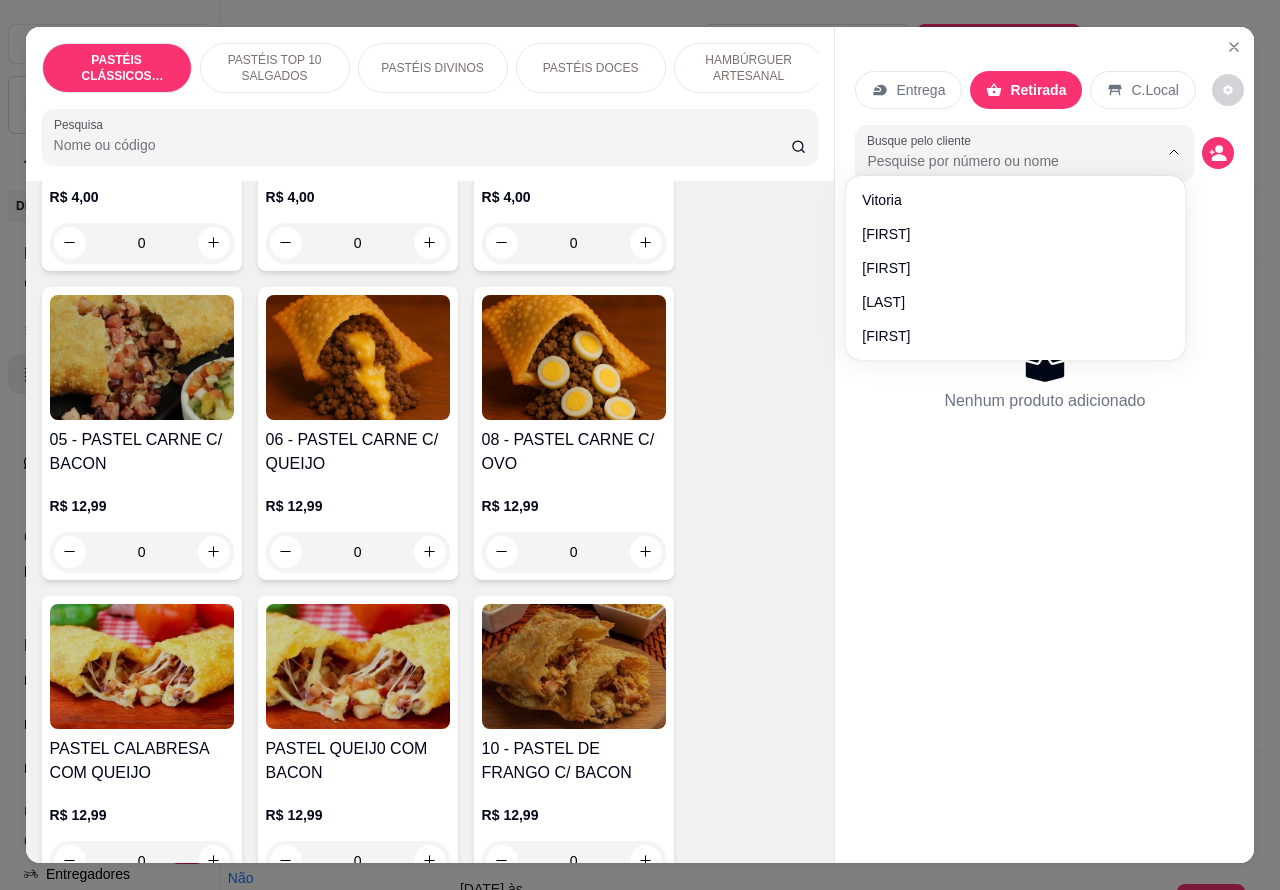 click on "0" at bounding box center (358, 552) 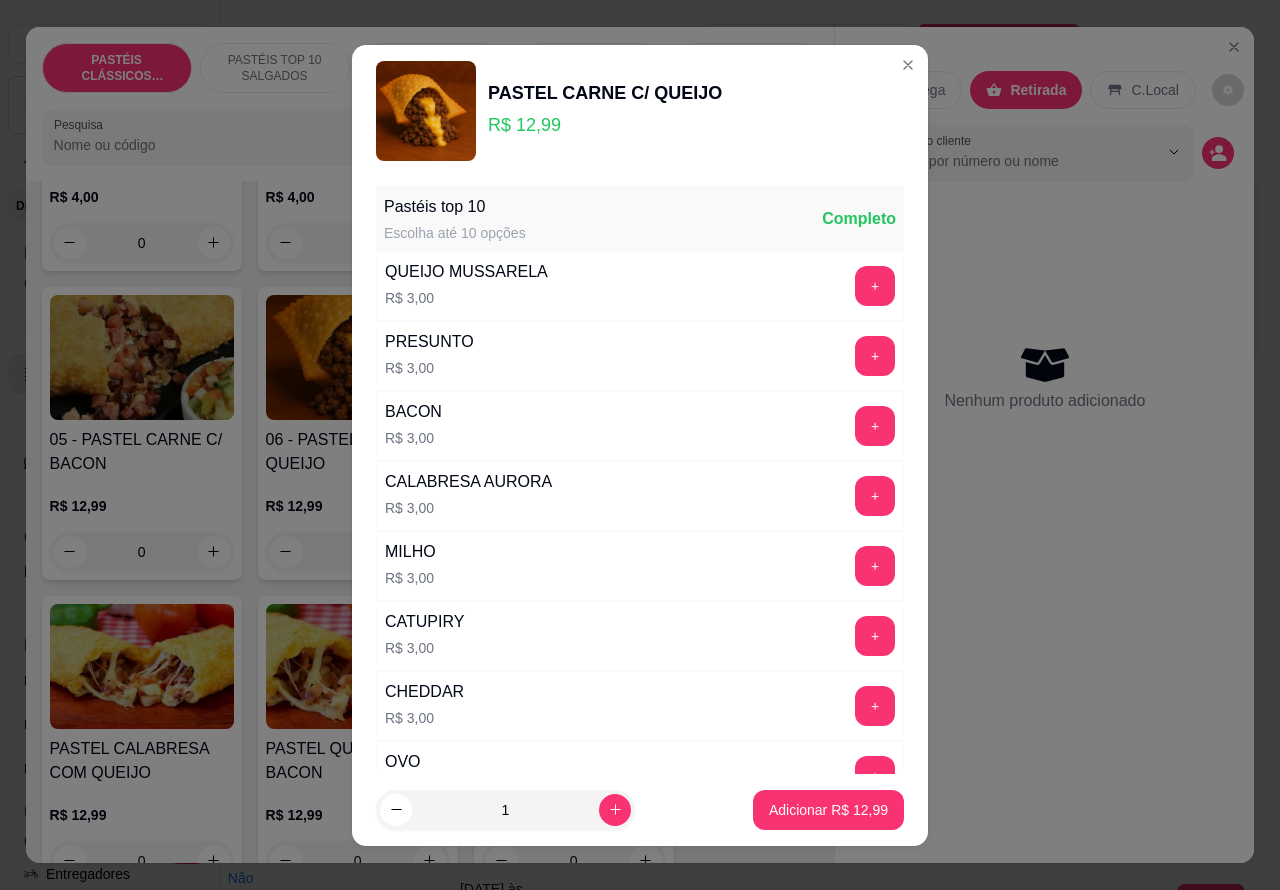 click on "Adicionar   R$ 12,99" at bounding box center [828, 810] 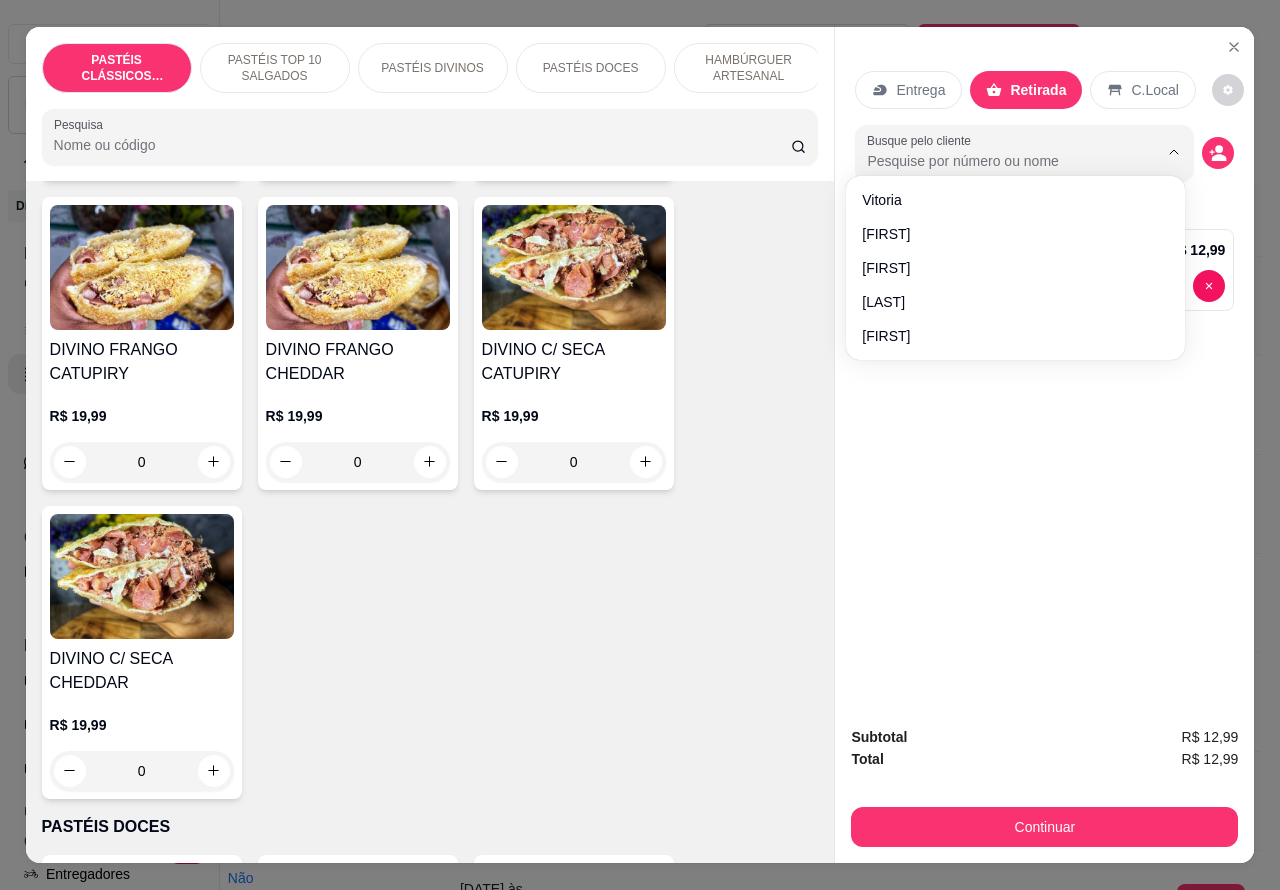 scroll, scrollTop: 3556, scrollLeft: 0, axis: vertical 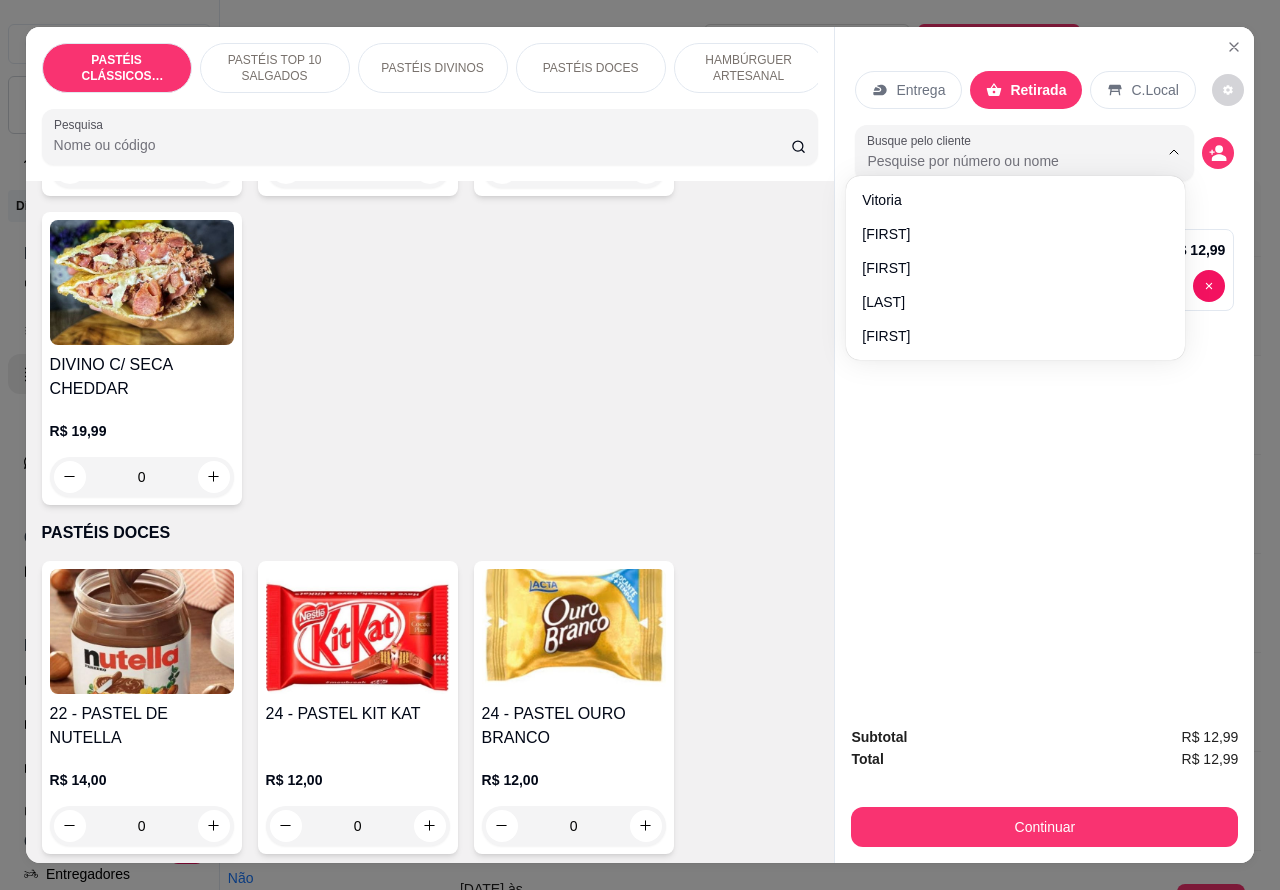 click on "PASTÉIS TOP 10 SALGADOS" at bounding box center [275, 68] 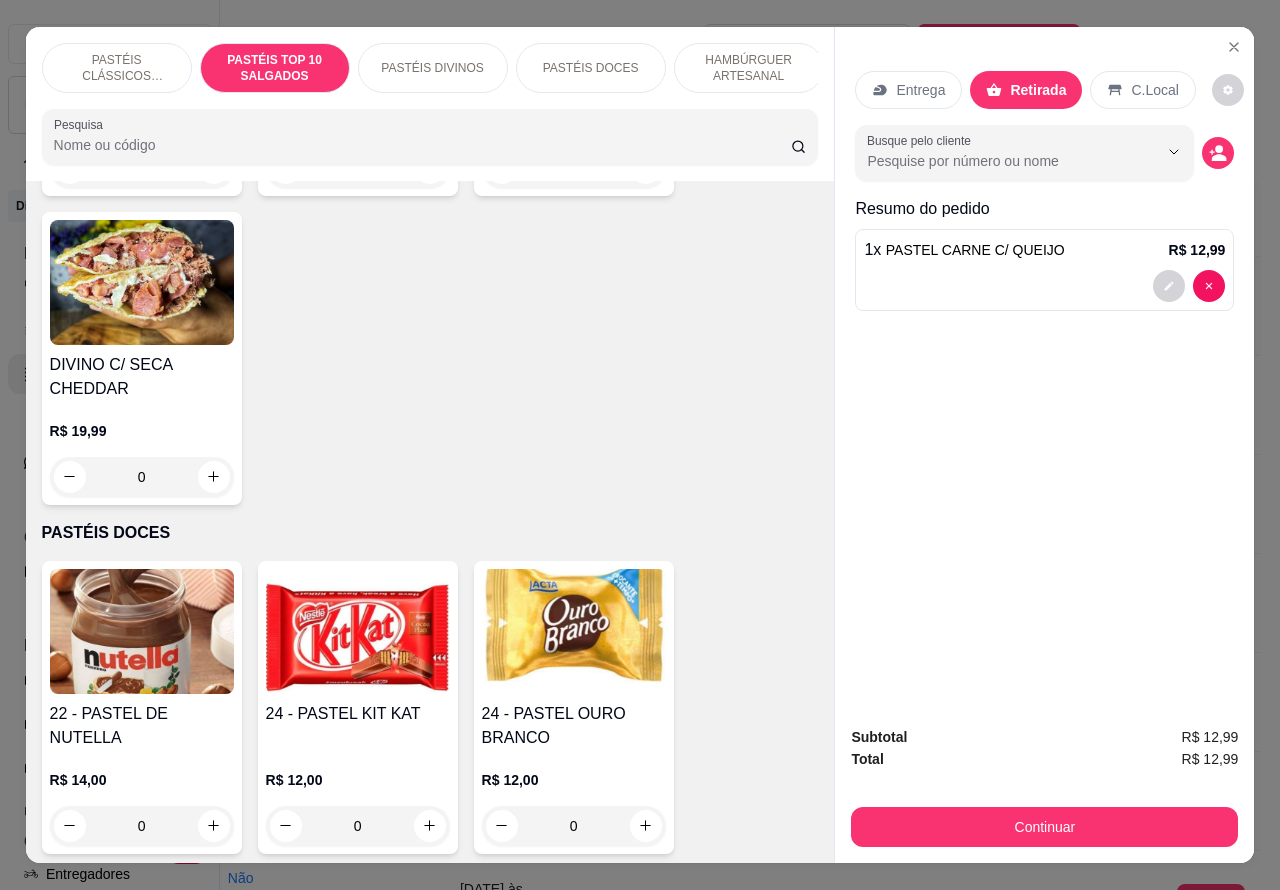 scroll, scrollTop: 723, scrollLeft: 0, axis: vertical 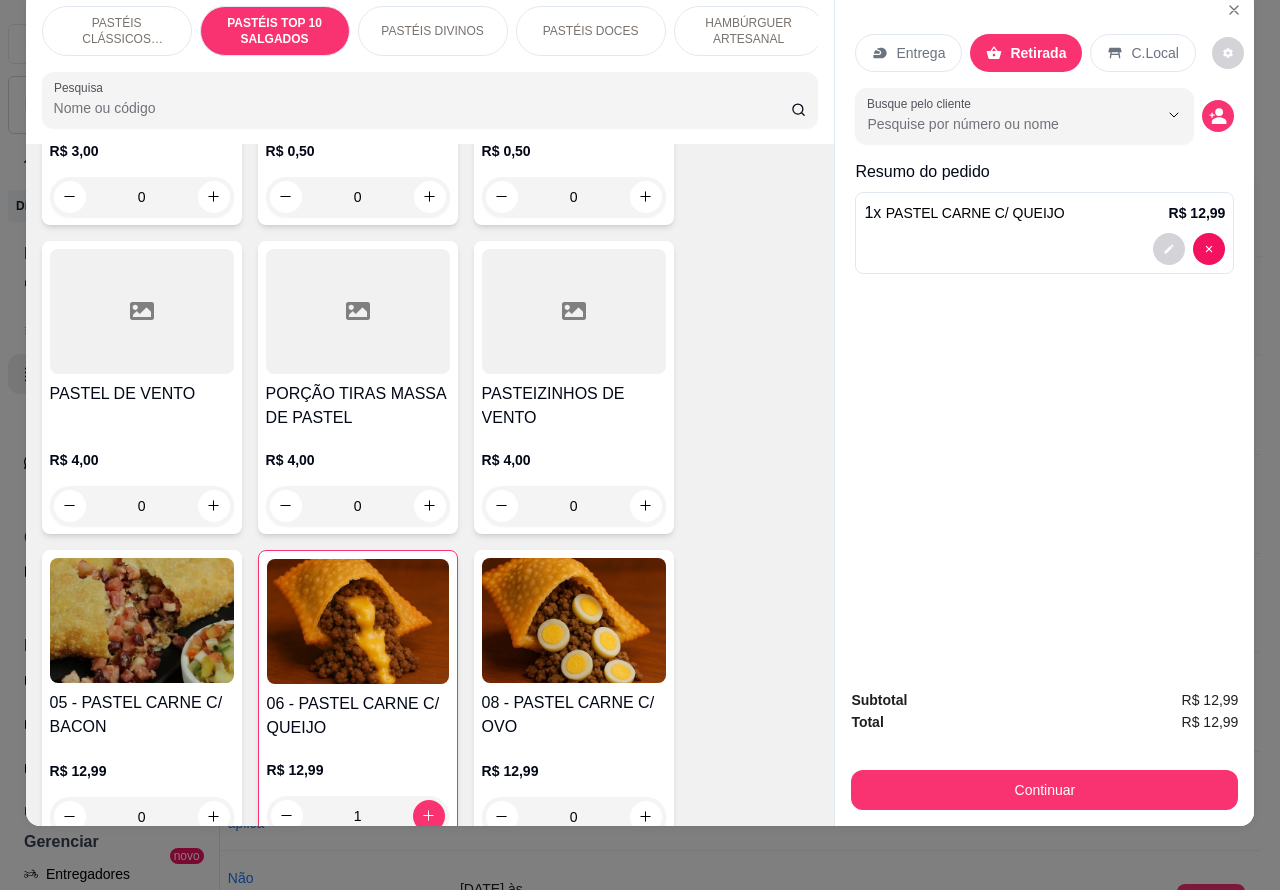 click 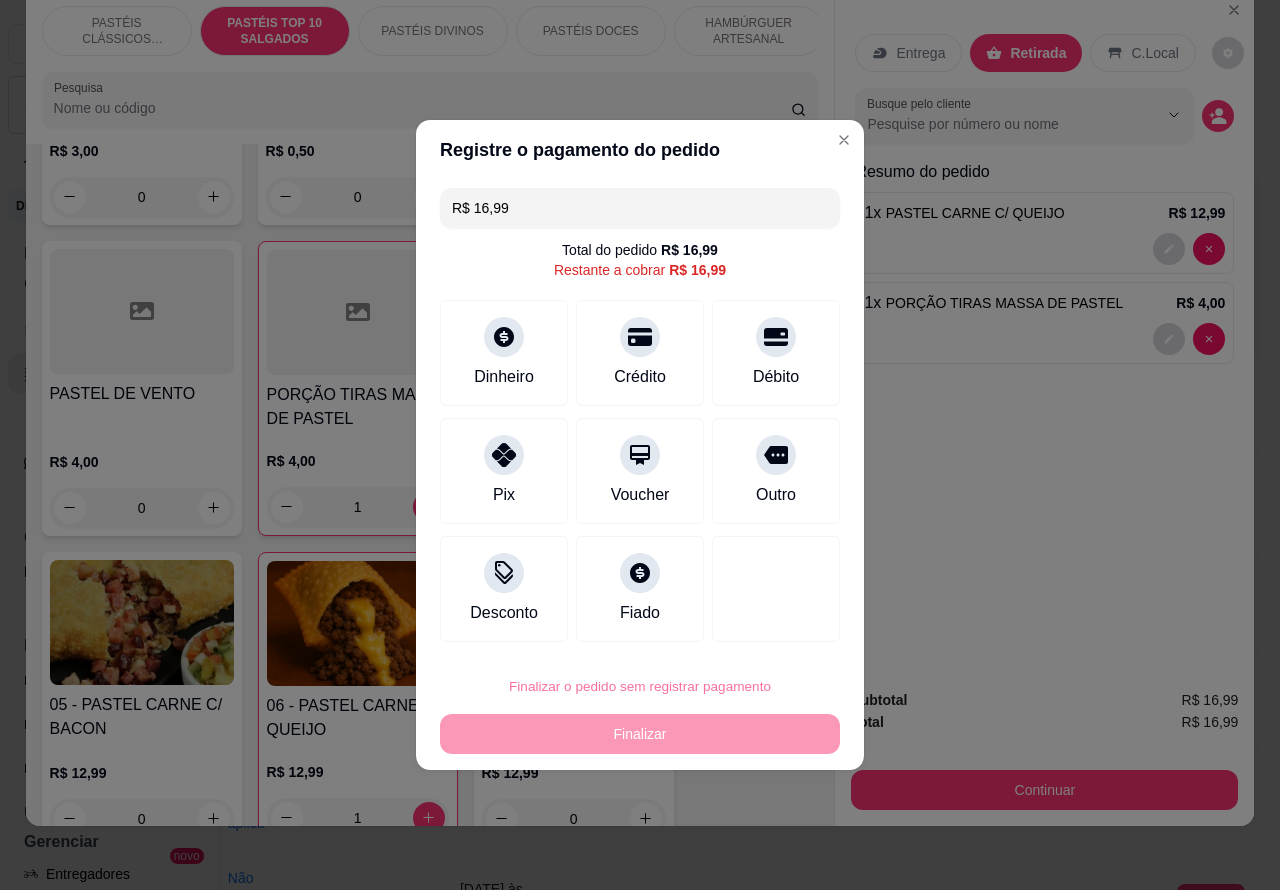 click on "Confirmar" at bounding box center (758, 630) 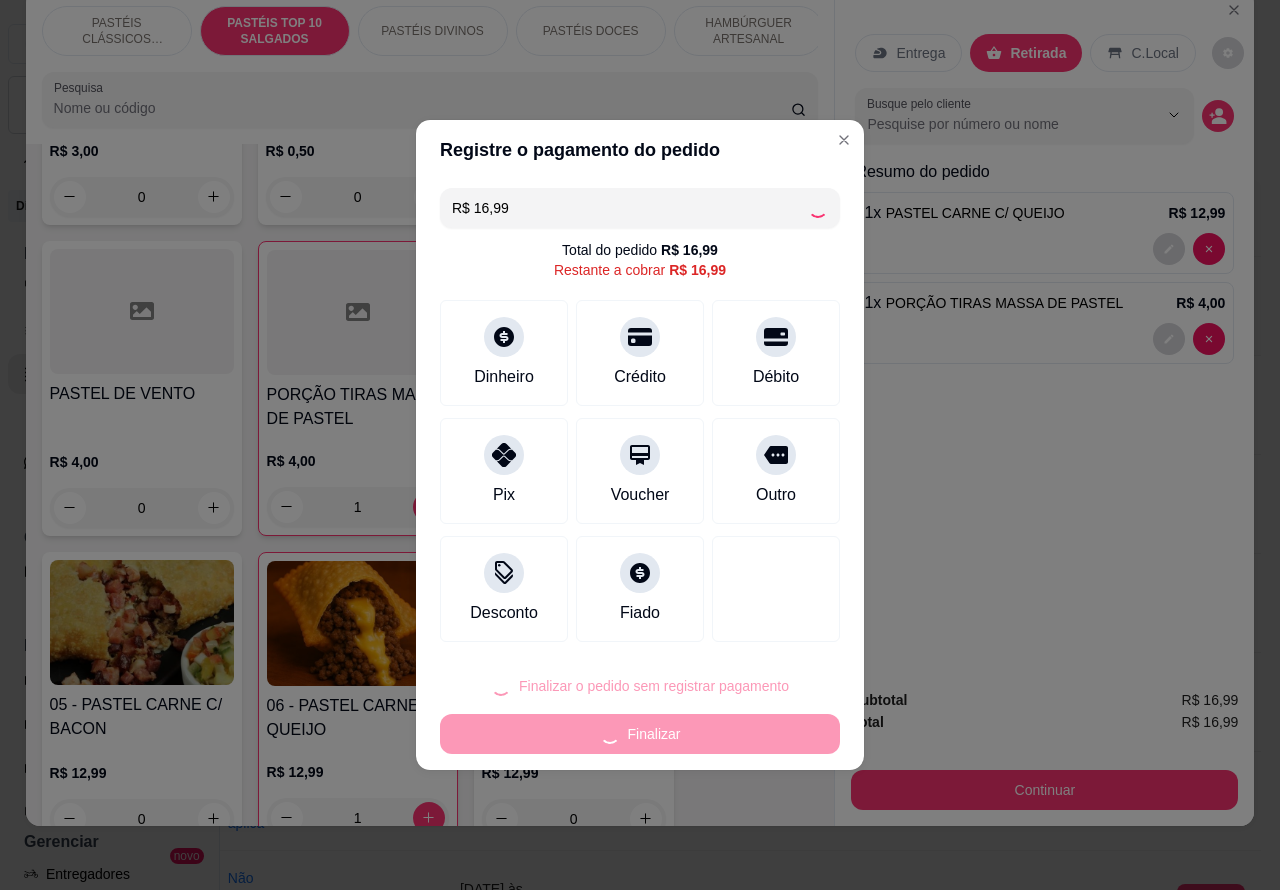 type on "0" 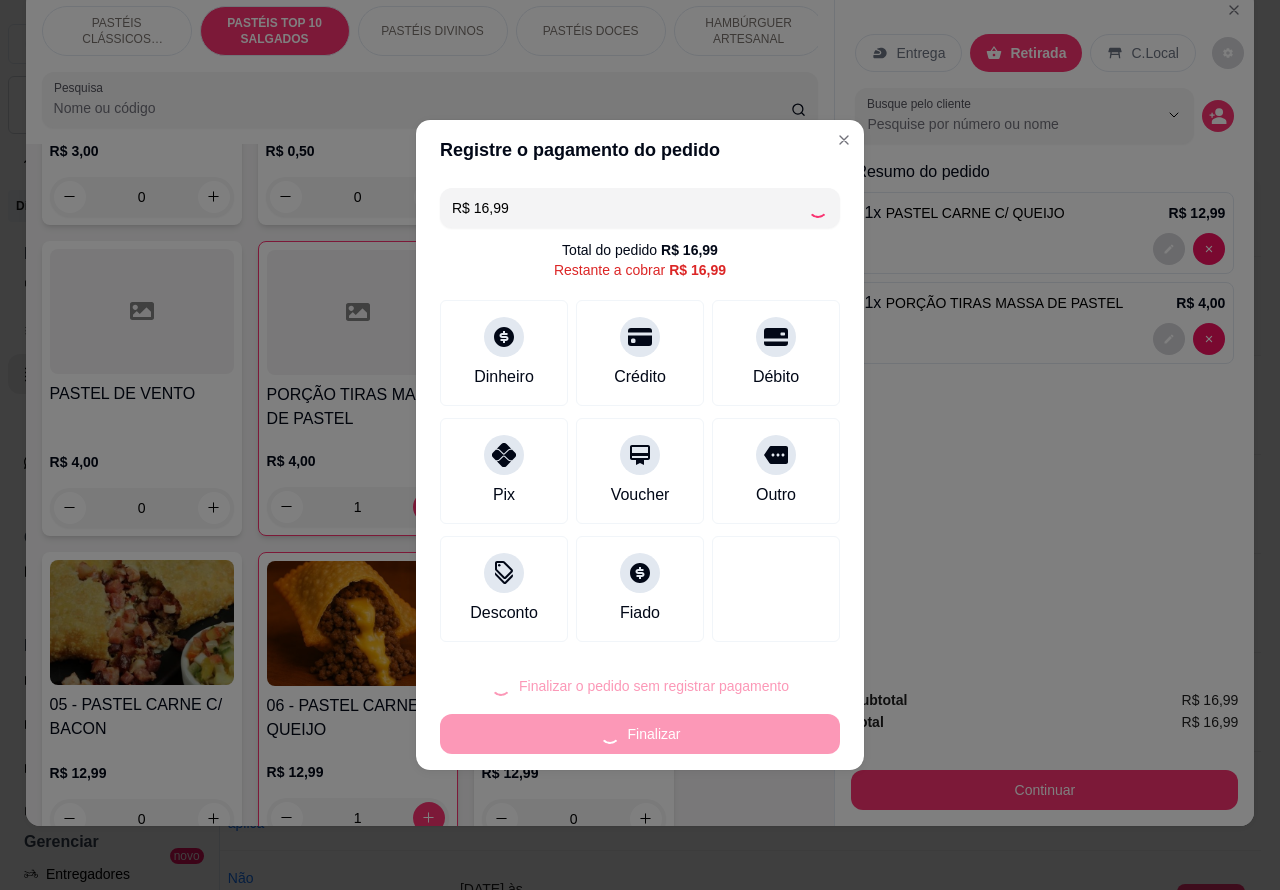 type on "0" 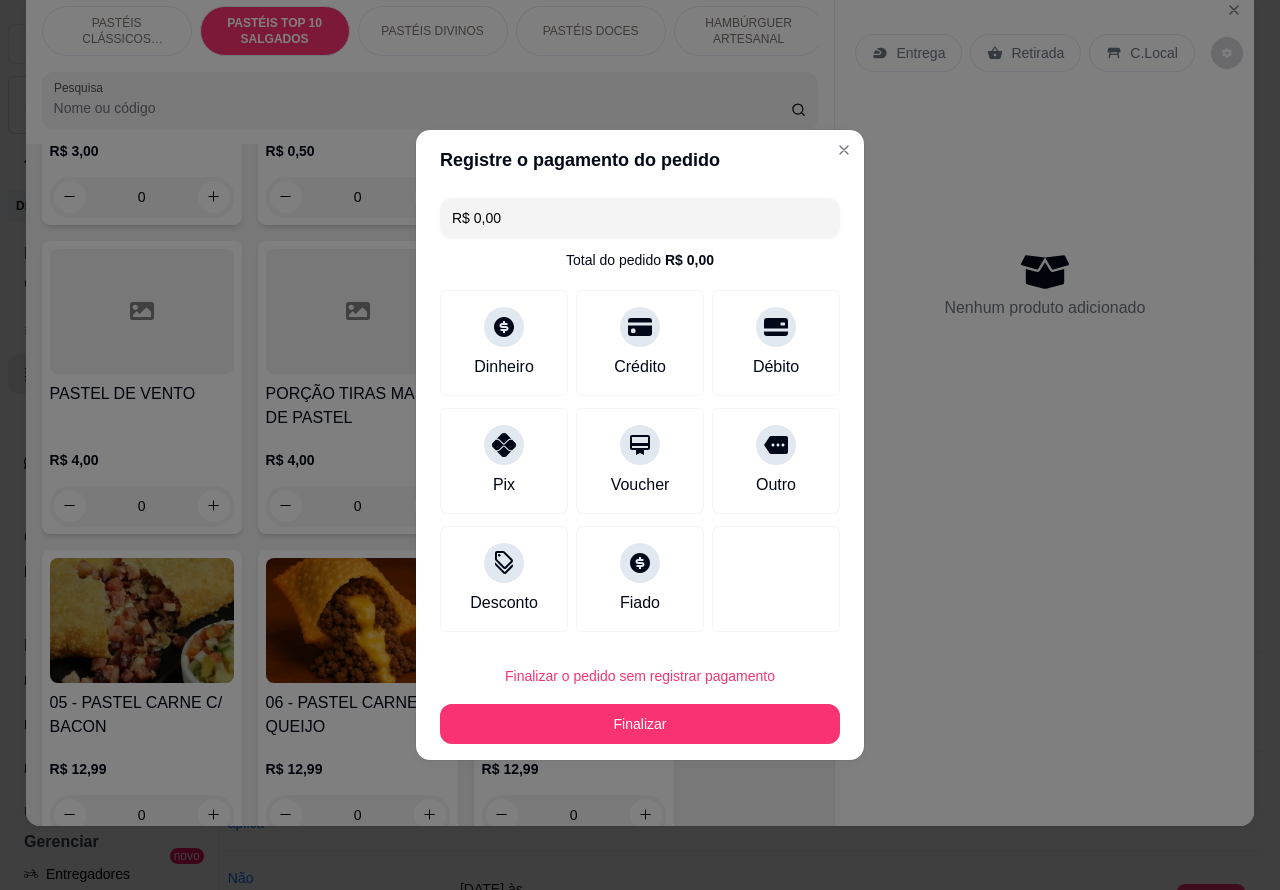 type on "R$ 0,00" 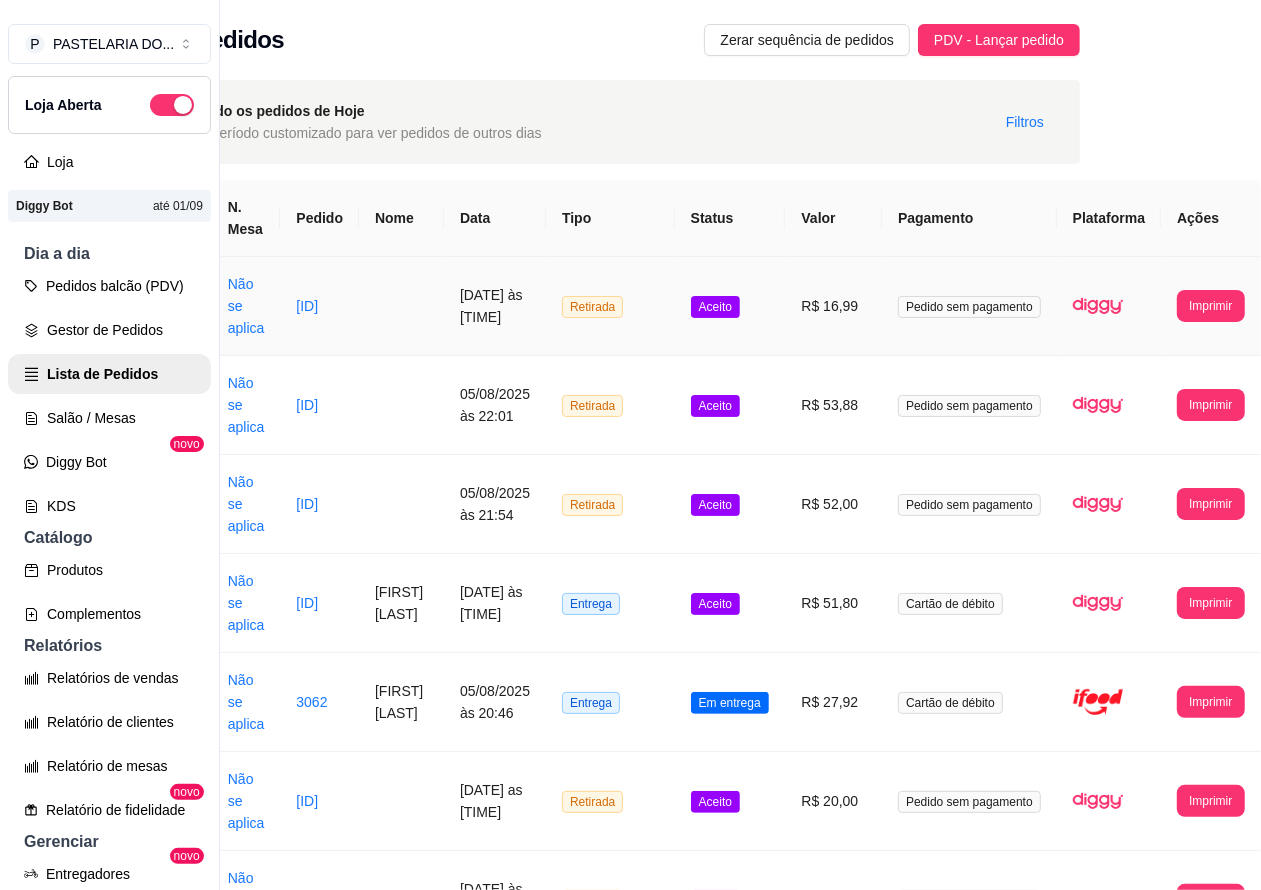 scroll, scrollTop: 0, scrollLeft: 195, axis: horizontal 